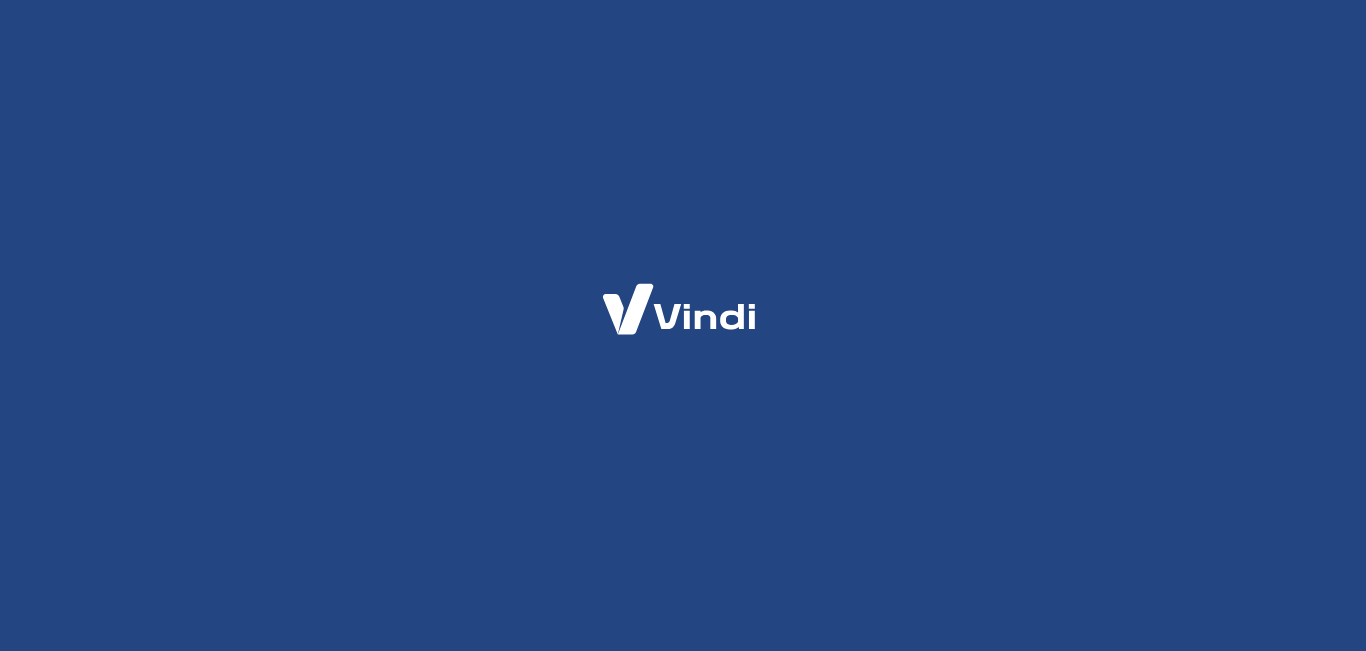 scroll, scrollTop: 0, scrollLeft: 0, axis: both 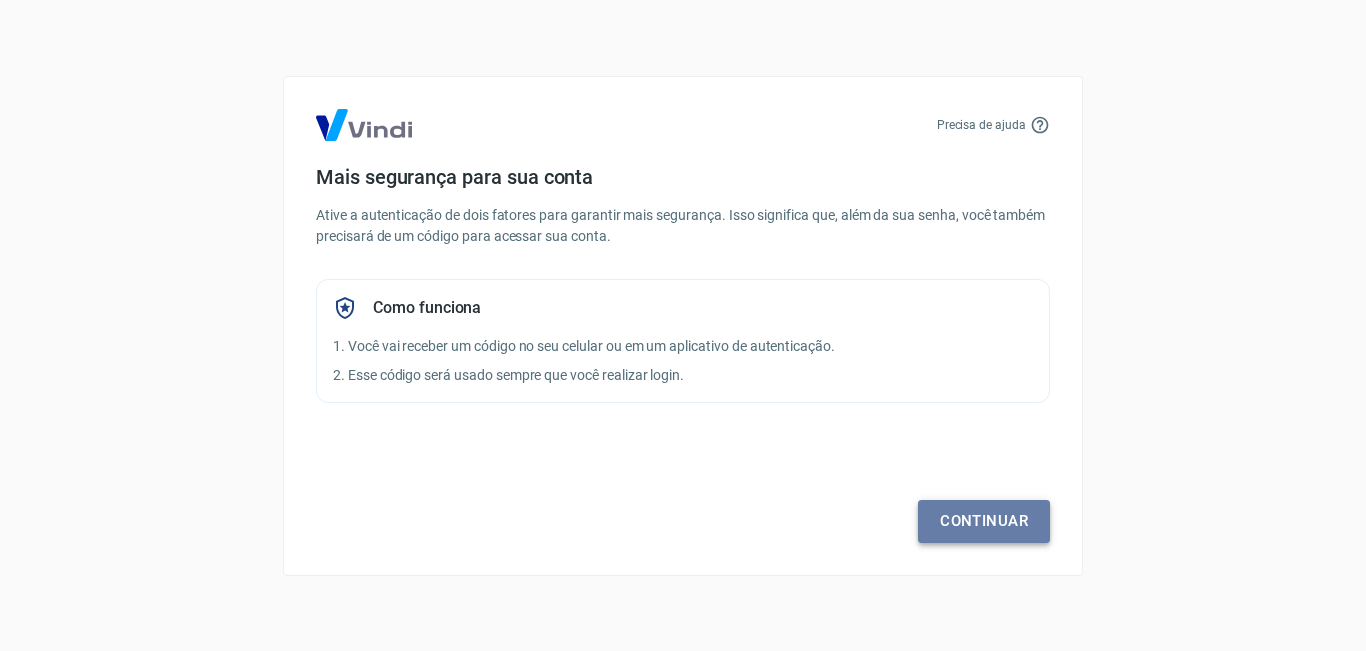 click on "Continuar" at bounding box center [984, 521] 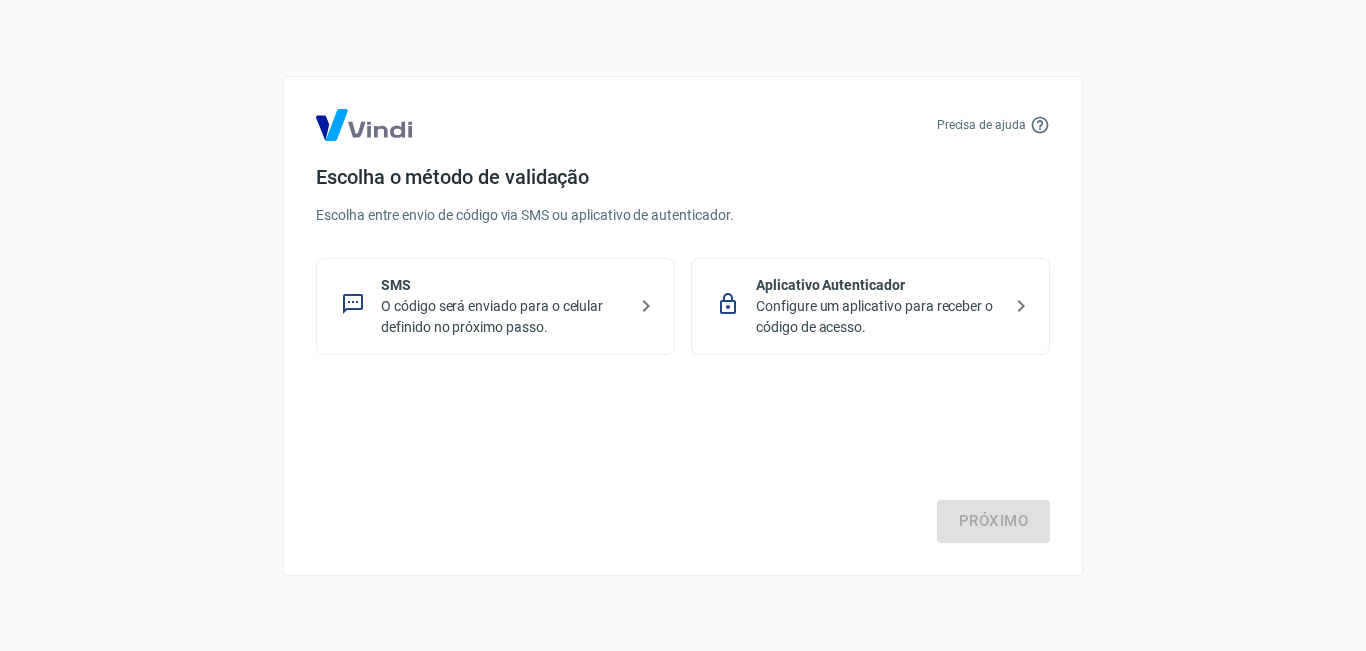 click on "O código será enviado para o celular definido no próximo passo." at bounding box center [503, 317] 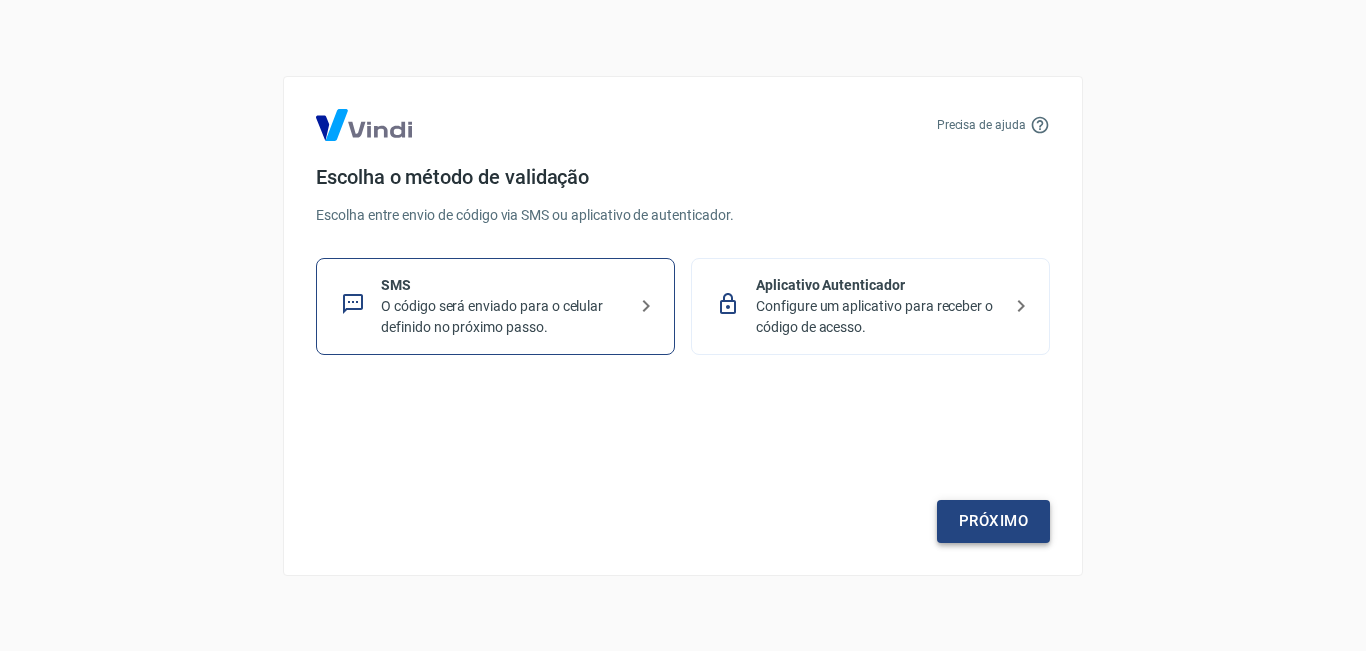 click on "Próximo" at bounding box center [993, 521] 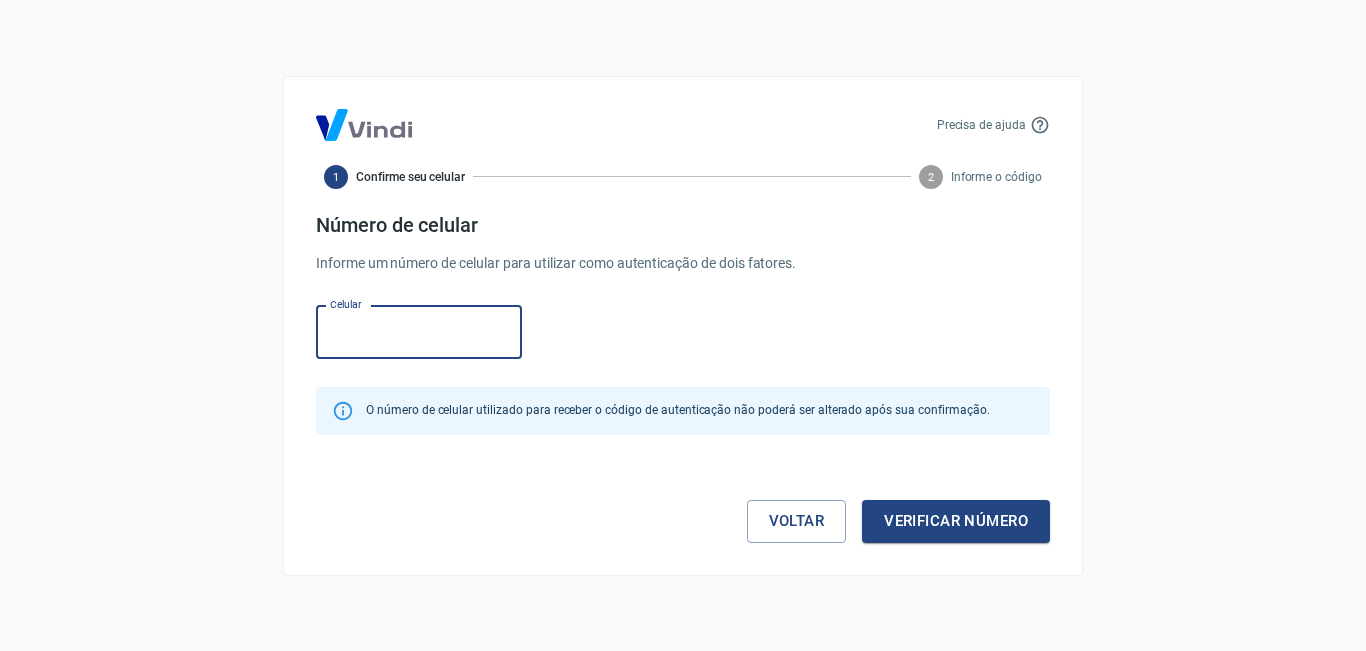 click on "Celular" at bounding box center (419, 332) 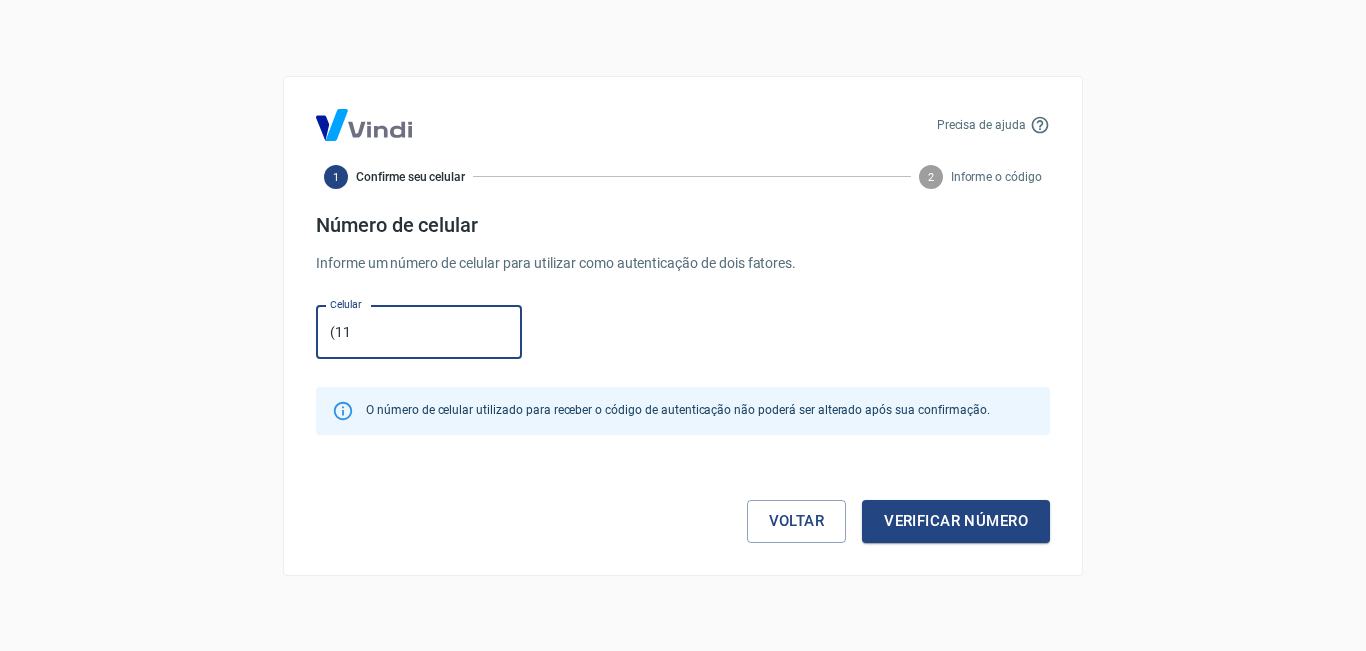 type on "(1" 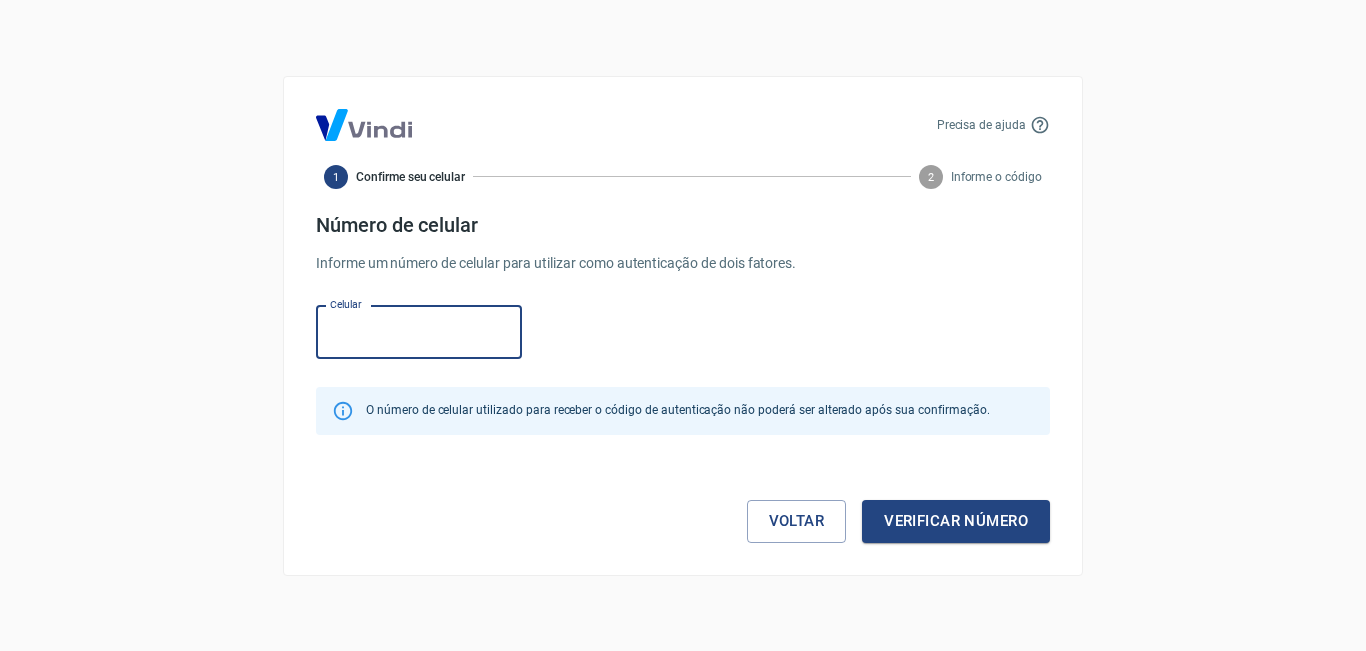 type on "(9" 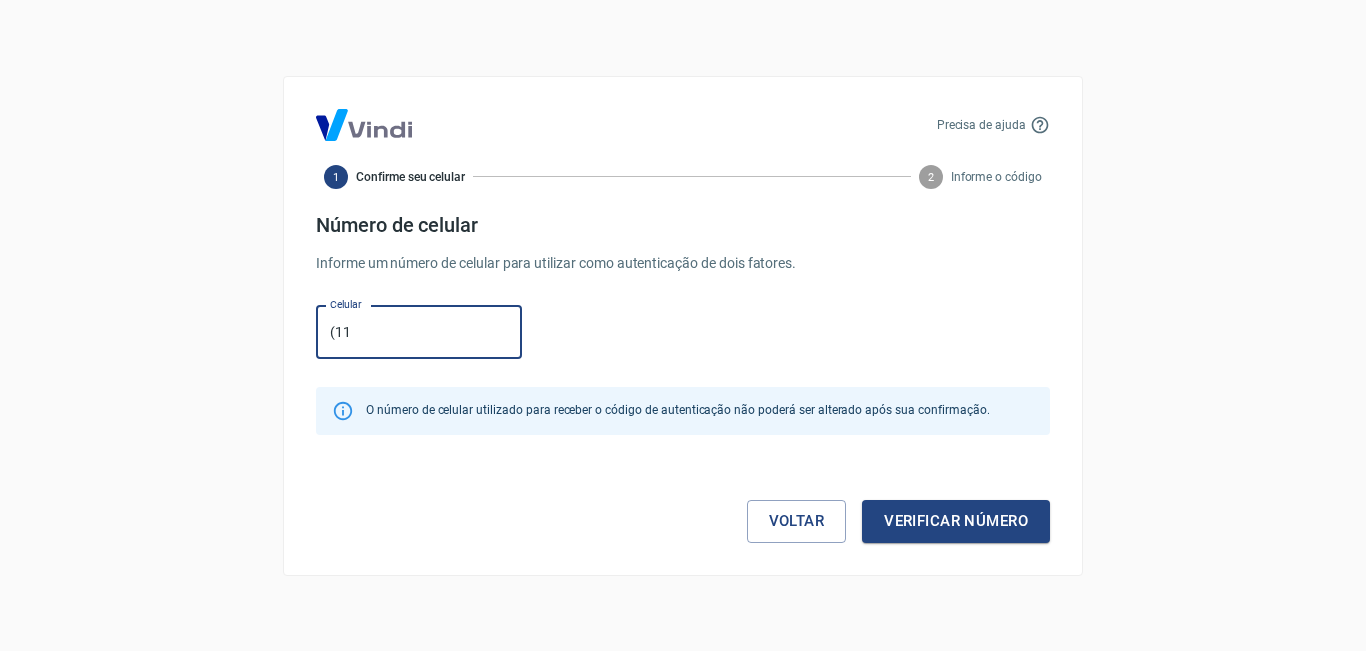 type on "(11) 95849-5793" 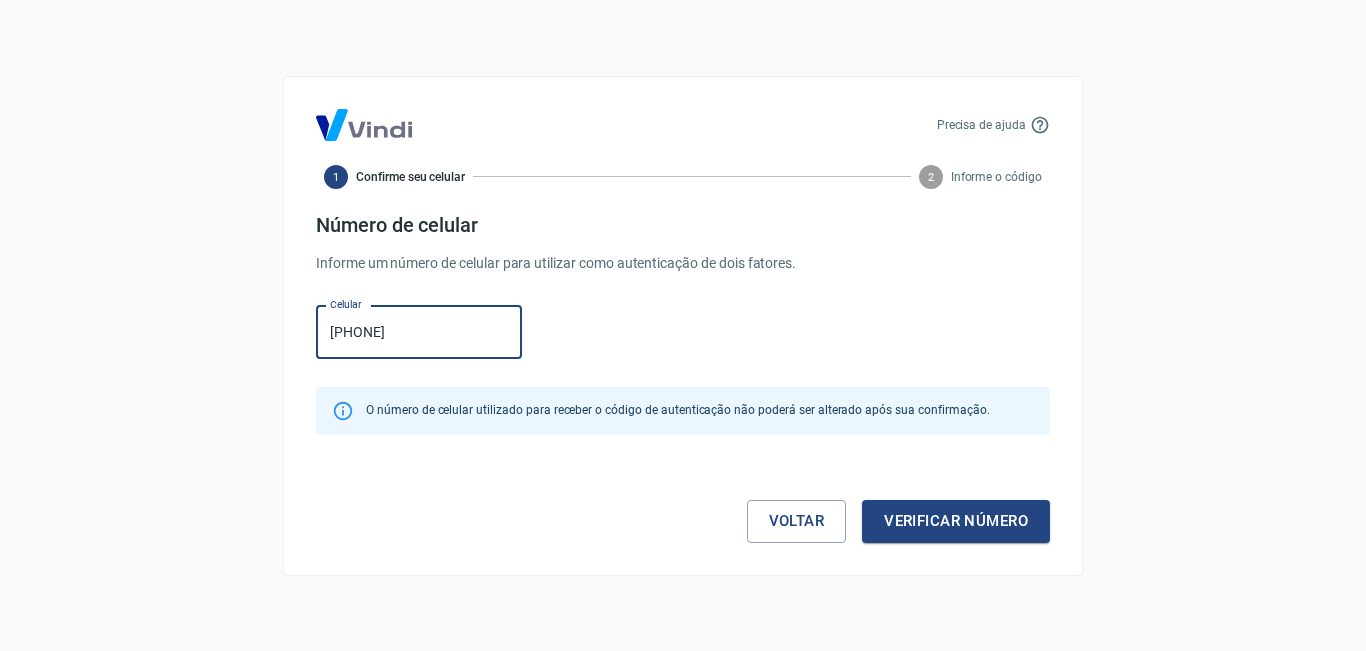 click on "Verificar número" at bounding box center [956, 521] 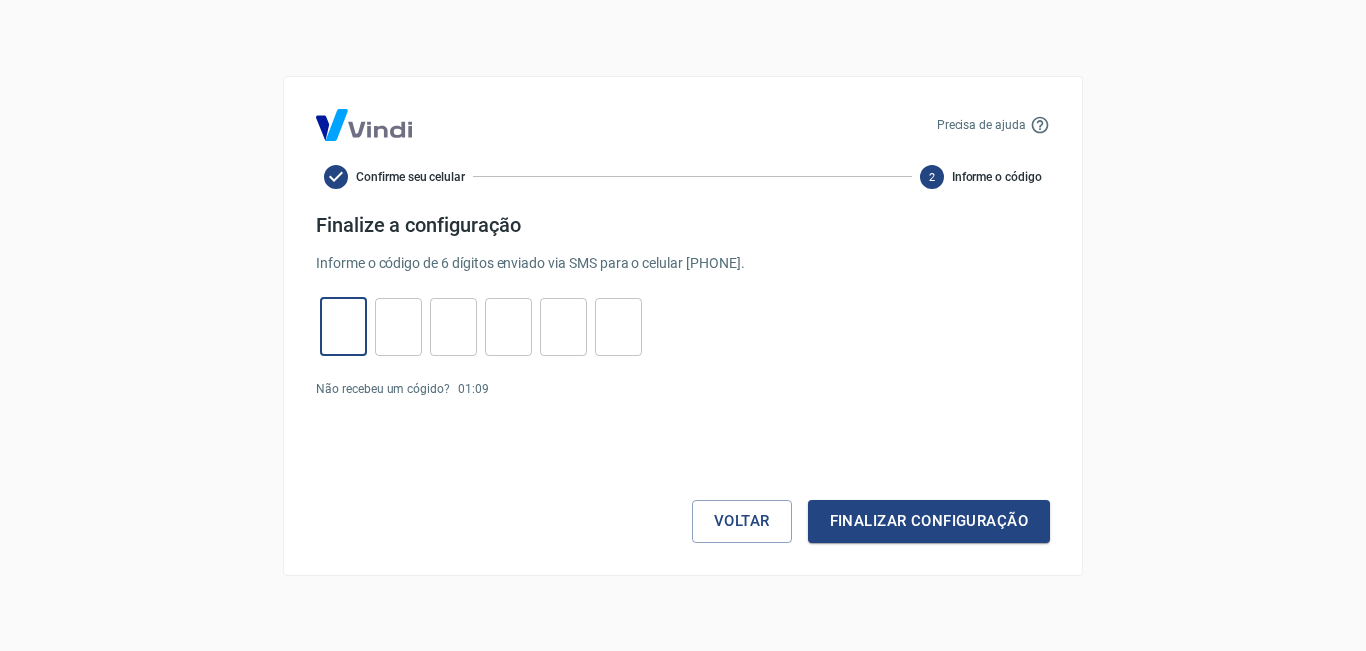 click at bounding box center (343, 326) 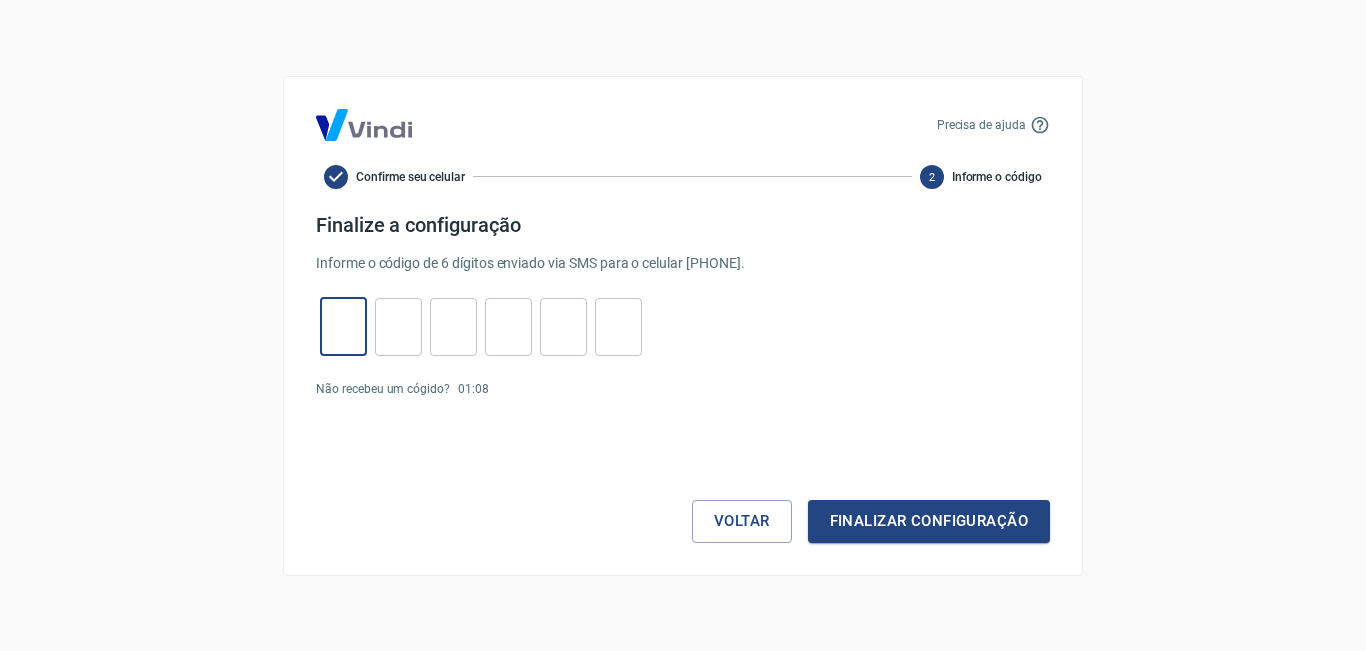 type on "6" 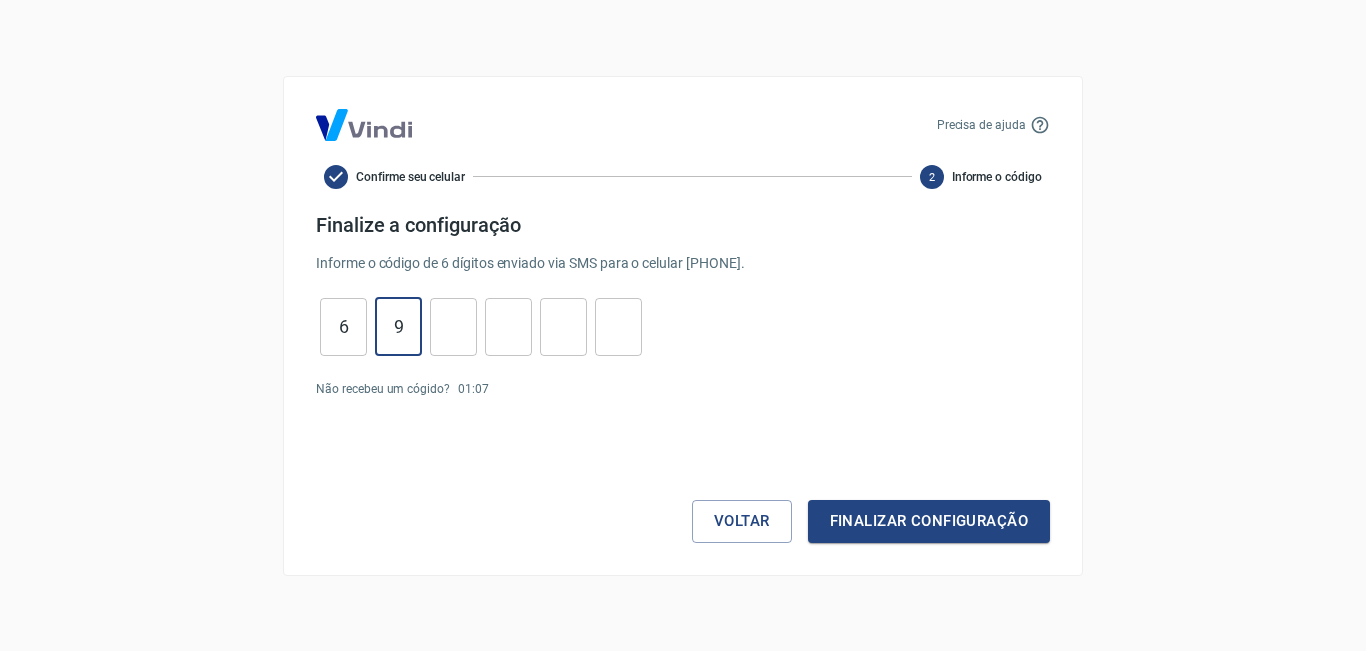 type on "9" 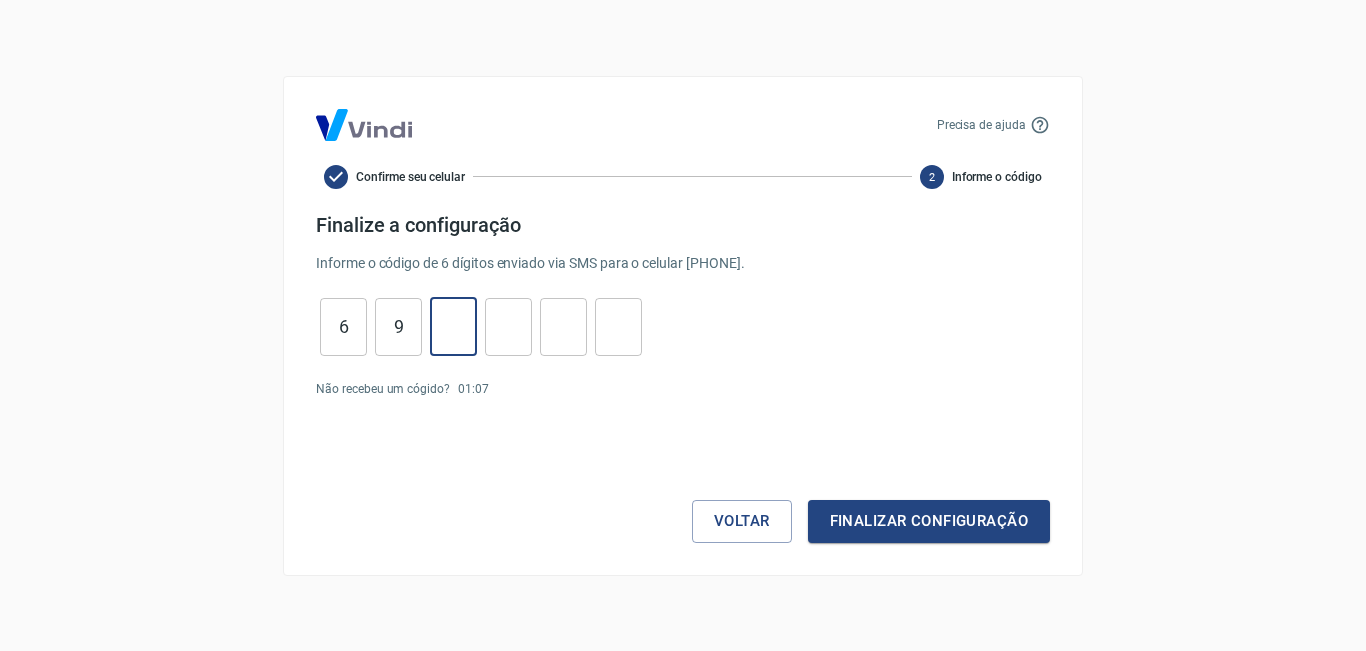 type on "0" 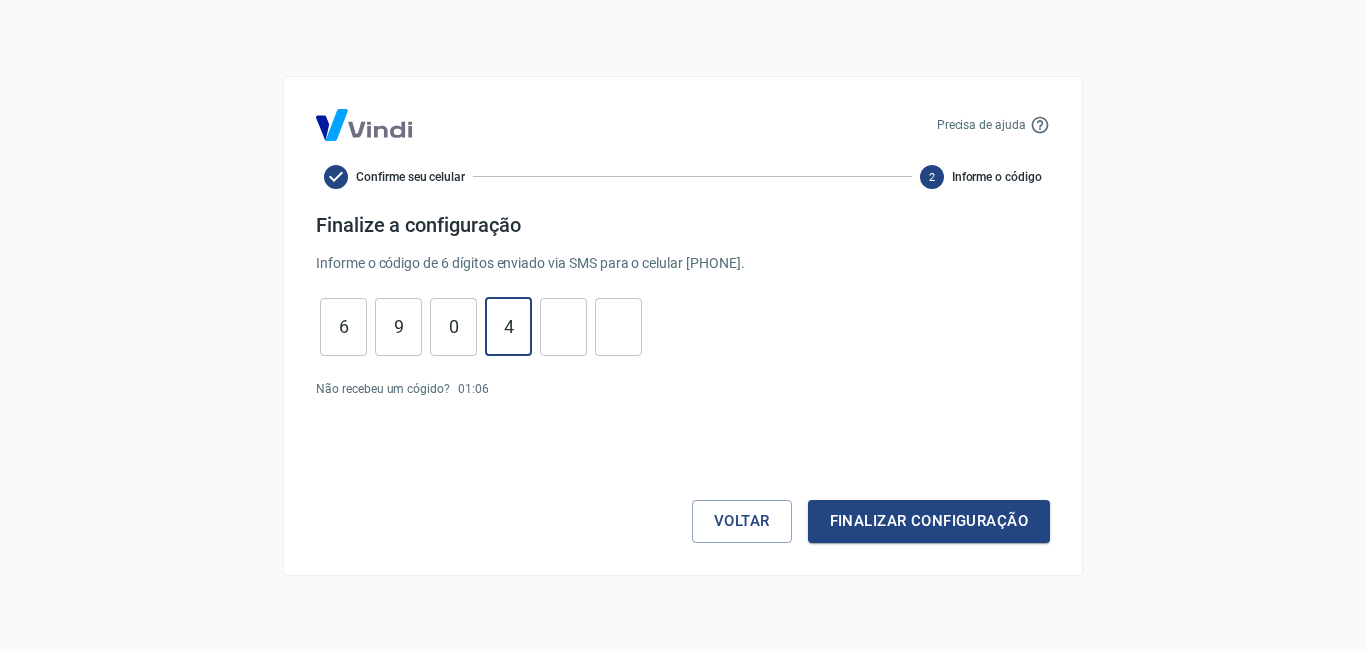type on "4" 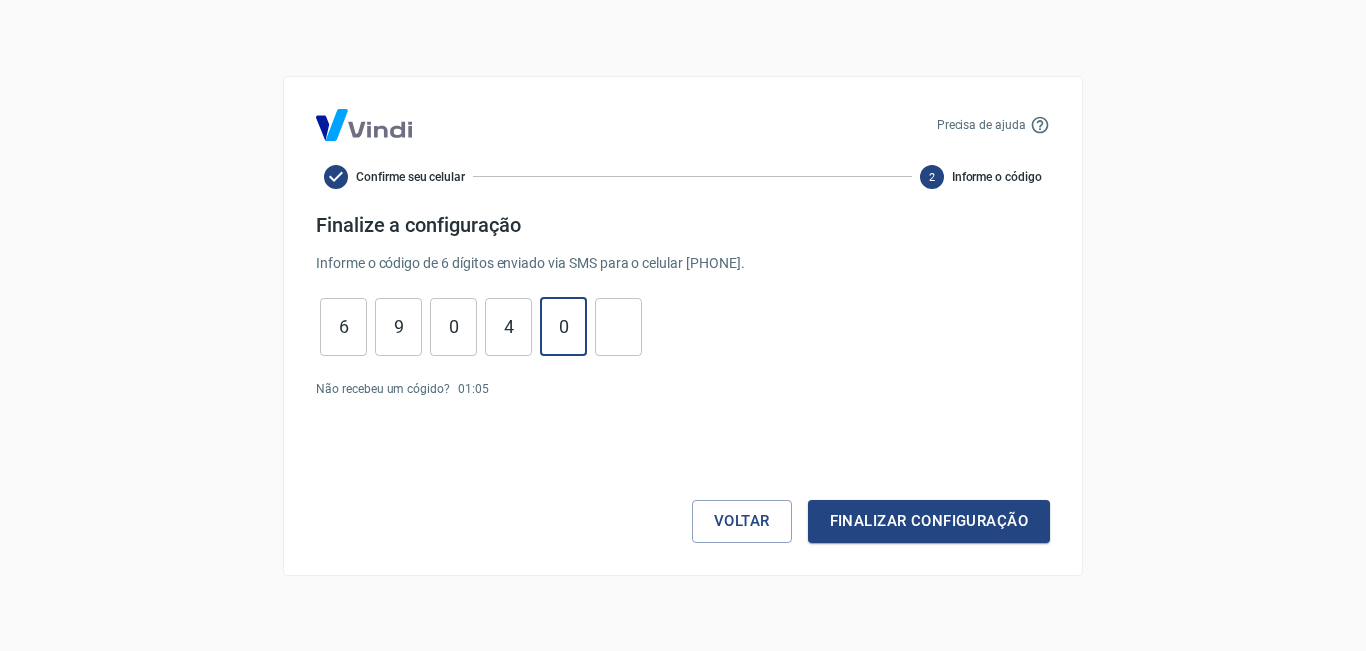 type on "0" 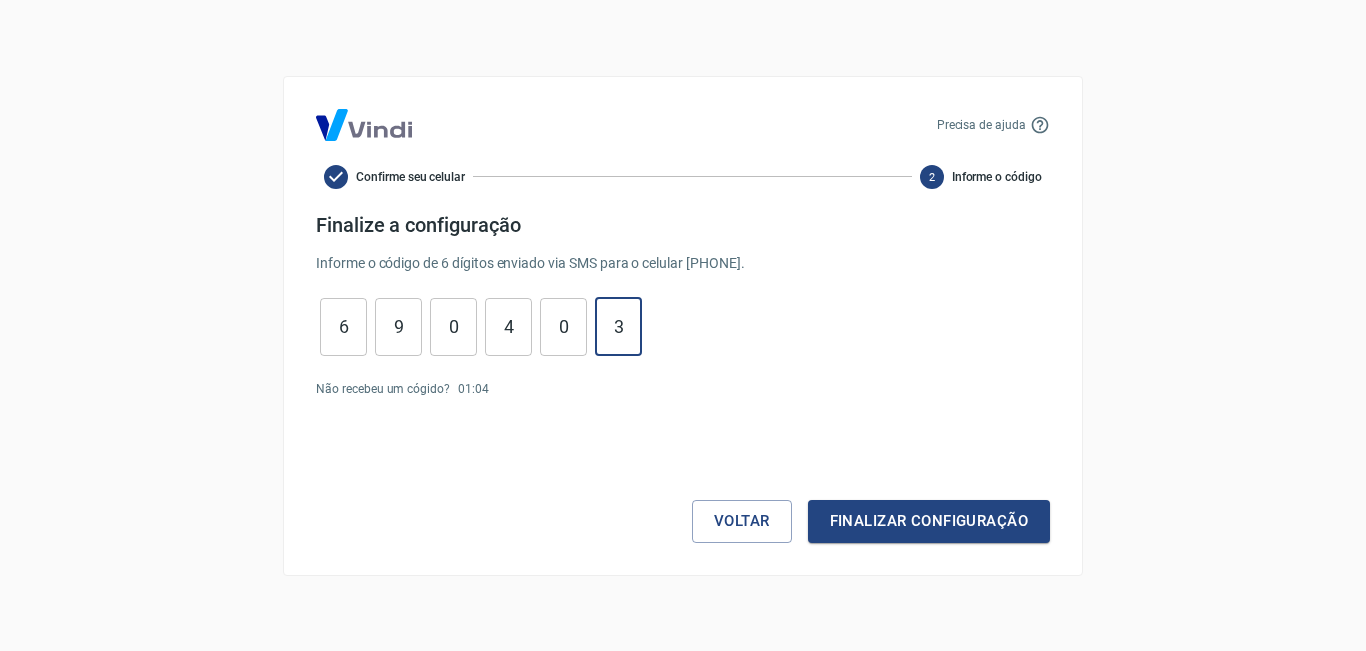 type on "3" 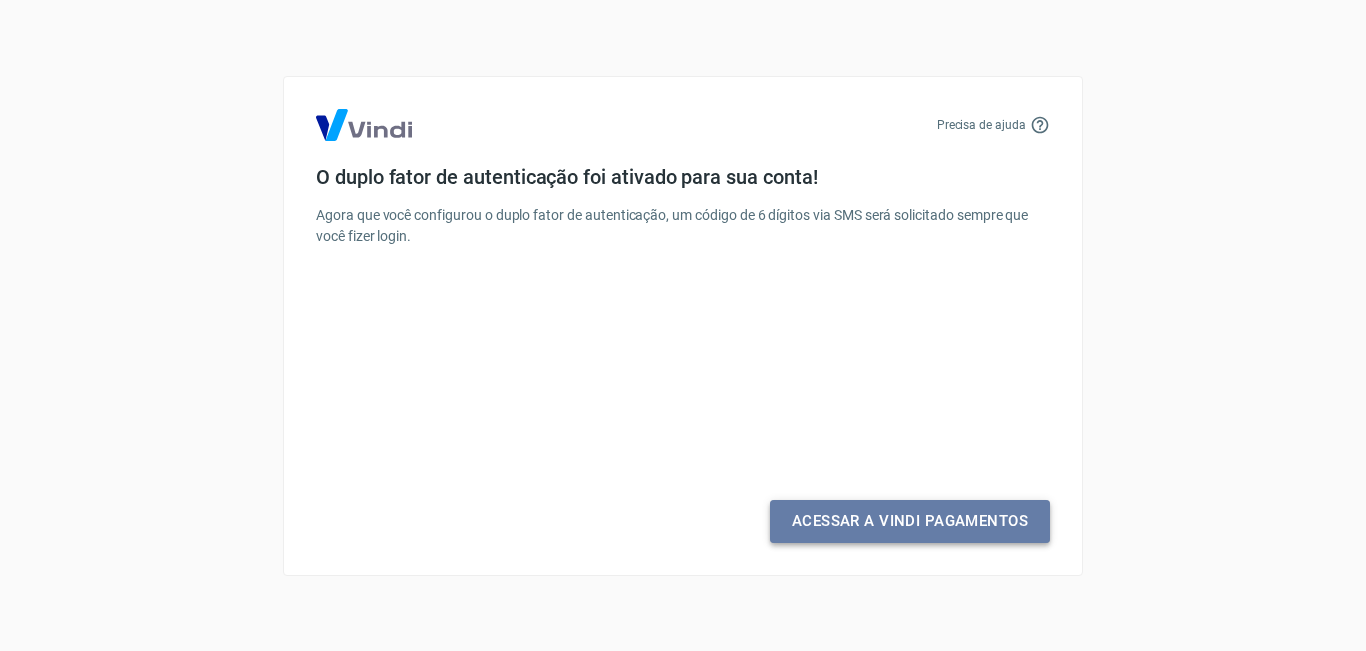 click on "Acessar a Vindi Pagamentos" at bounding box center [910, 521] 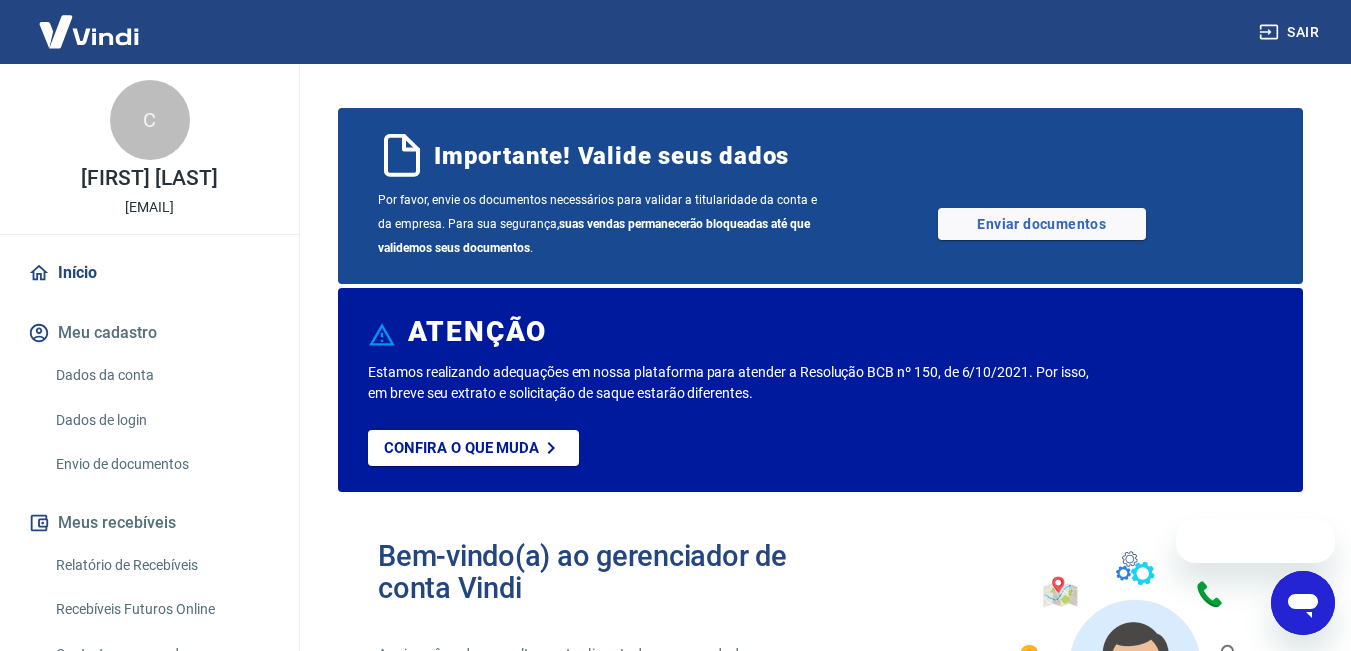 scroll, scrollTop: 0, scrollLeft: 0, axis: both 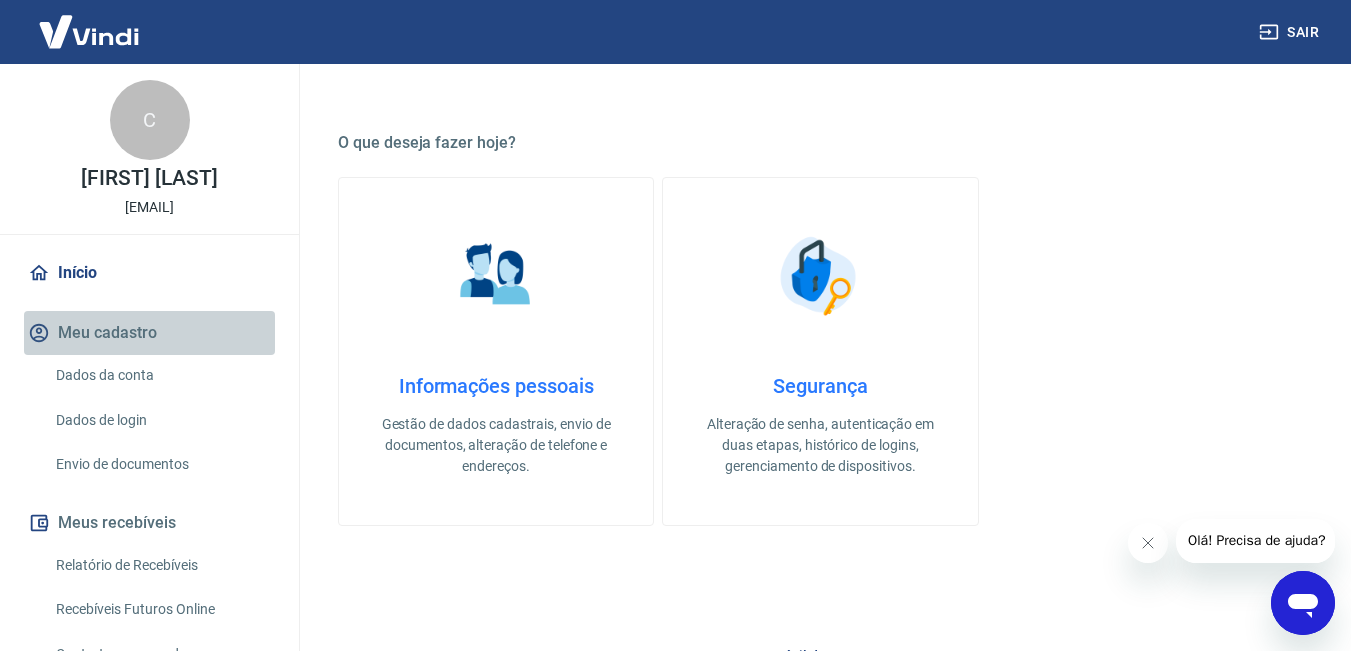 click on "Meu cadastro" at bounding box center [149, 333] 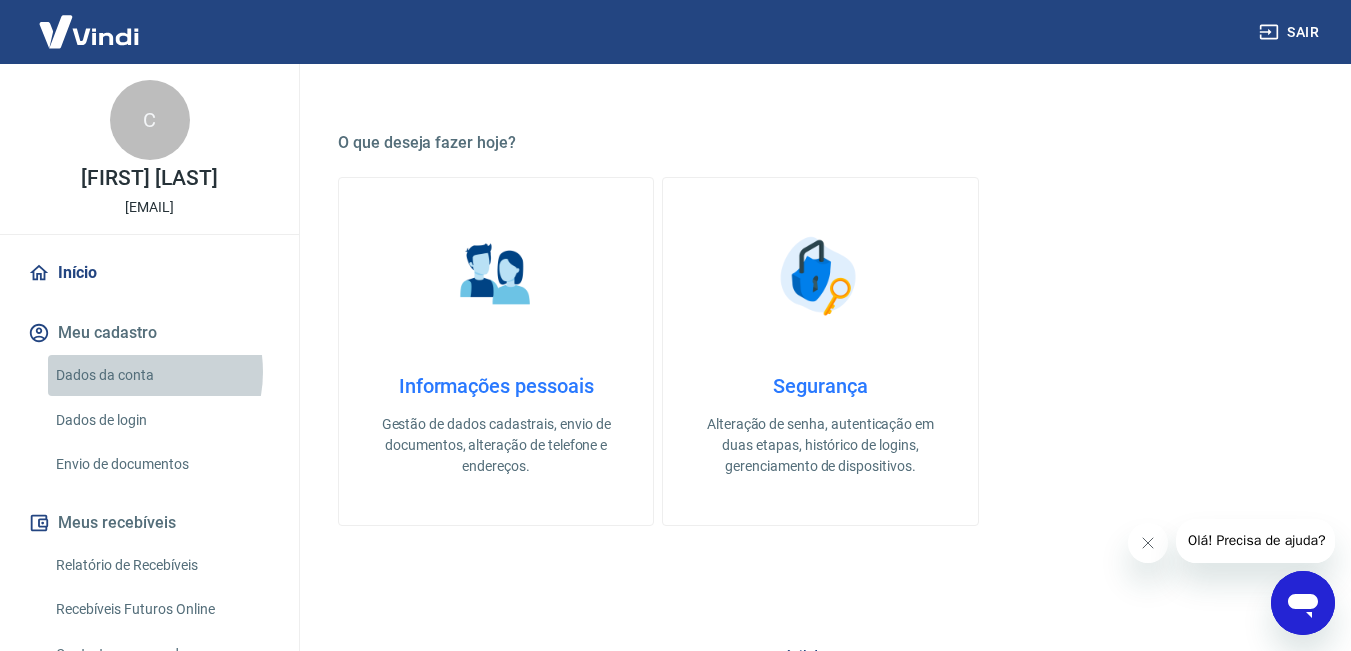 click on "Dados da conta" at bounding box center (161, 375) 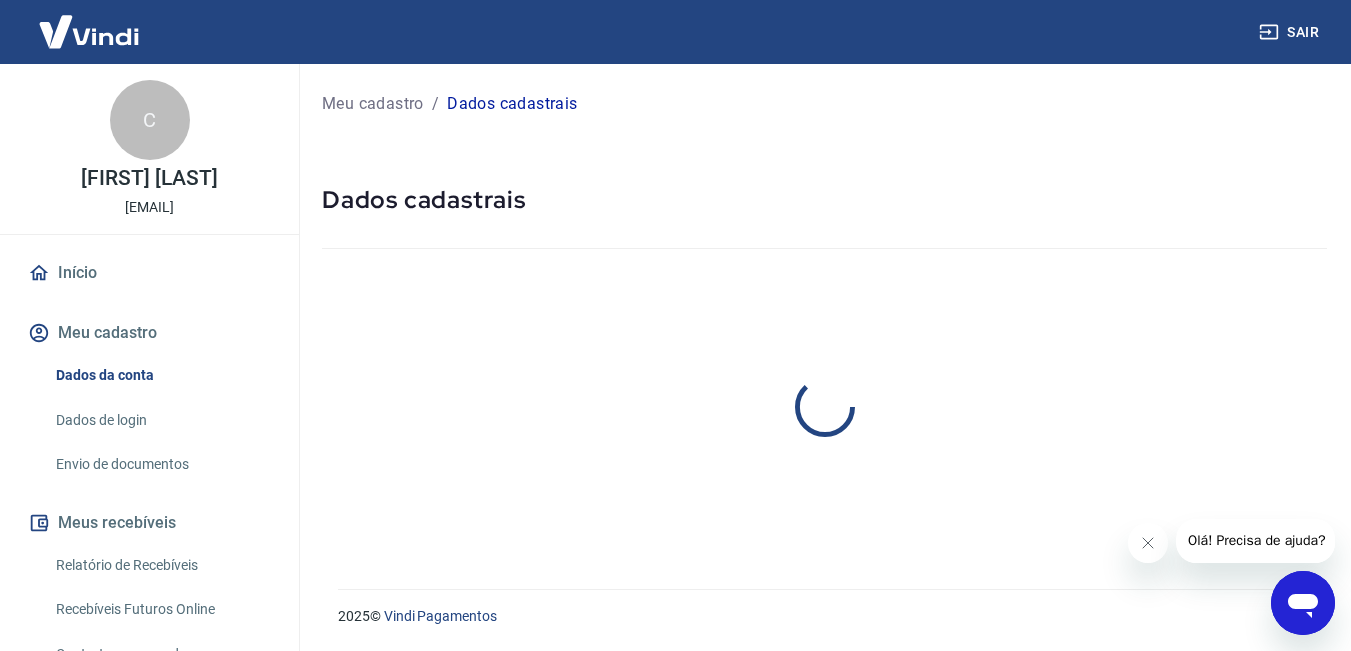 scroll, scrollTop: 0, scrollLeft: 0, axis: both 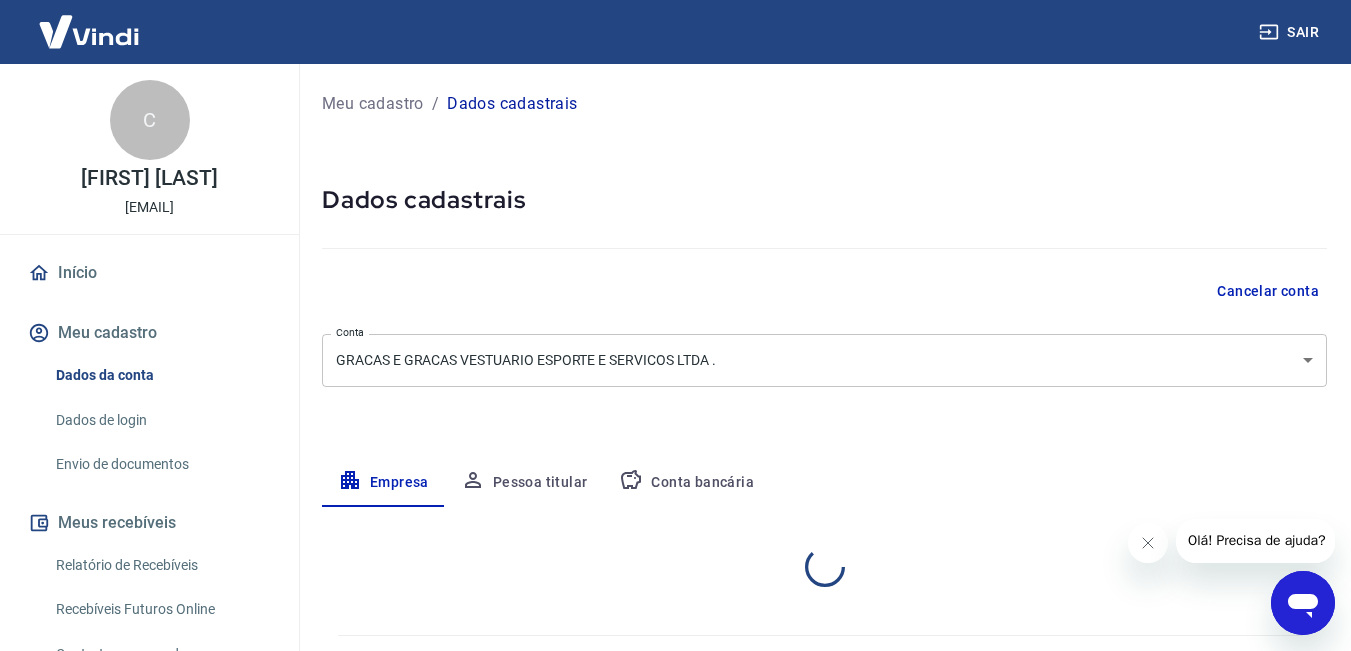 select on "SP" 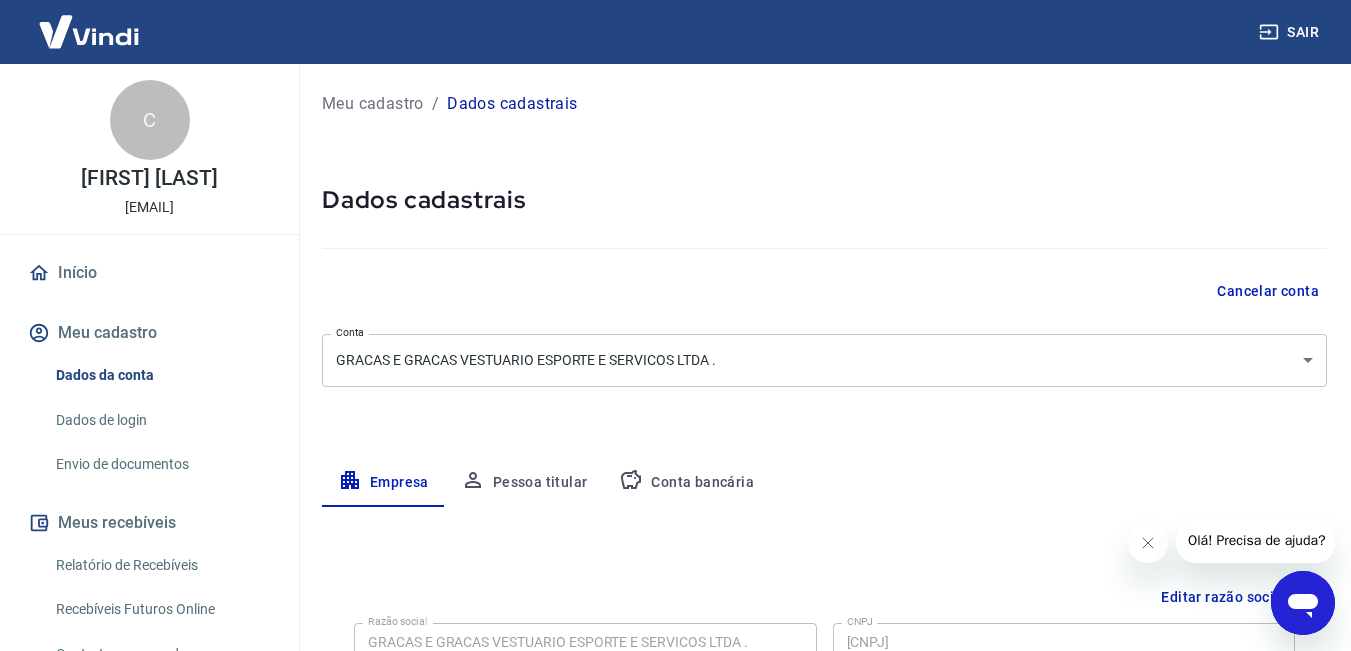 click on "Dados de login" at bounding box center (161, 420) 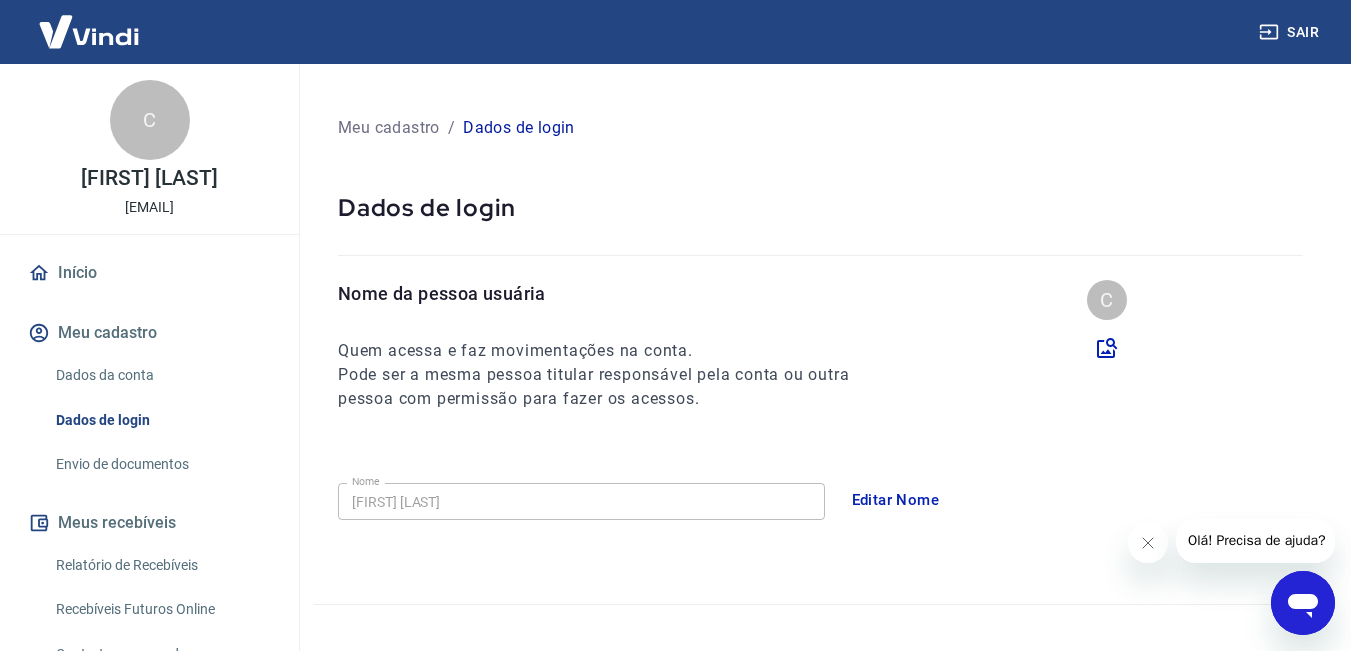 click on "Envio de documentos" at bounding box center [161, 464] 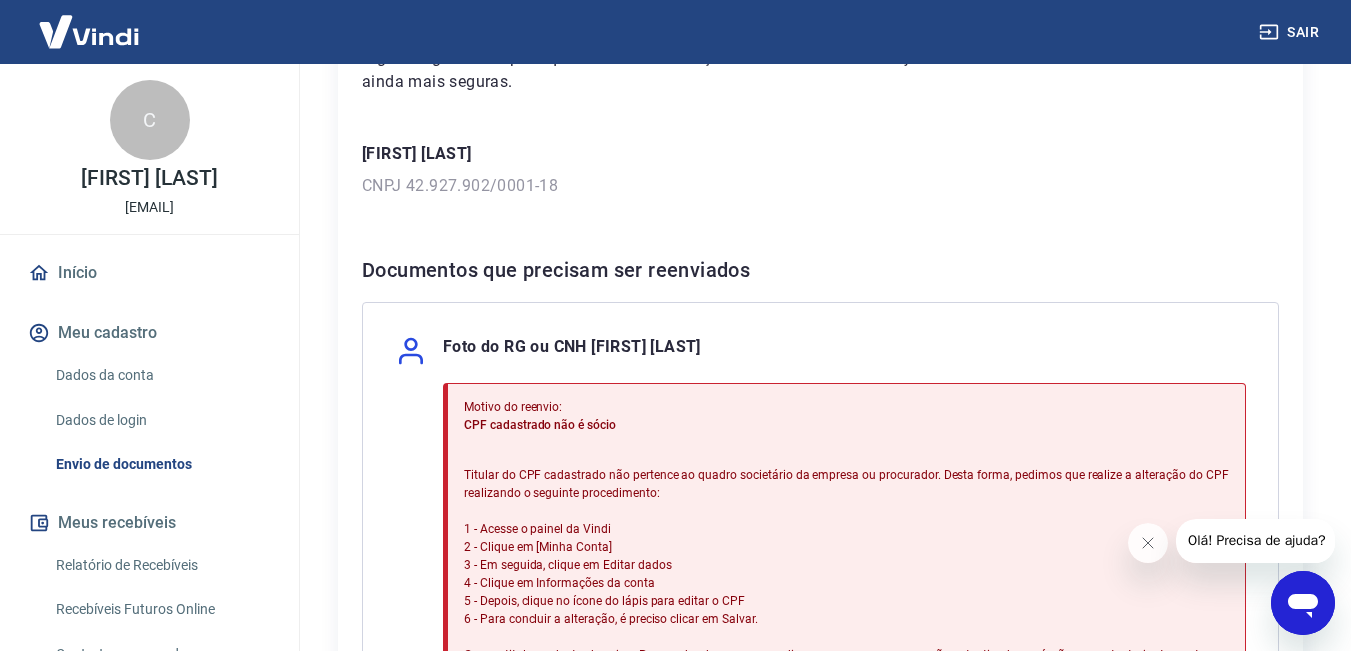 scroll, scrollTop: 500, scrollLeft: 0, axis: vertical 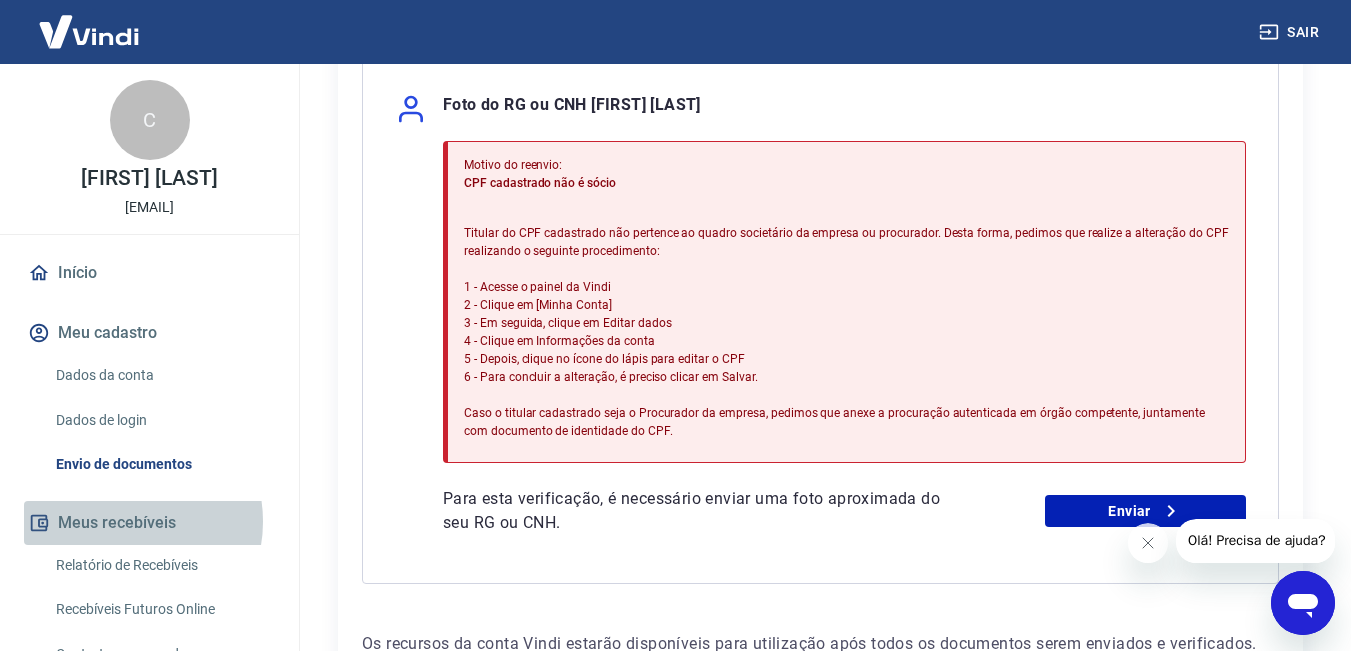 click on "Meus recebíveis" at bounding box center (149, 523) 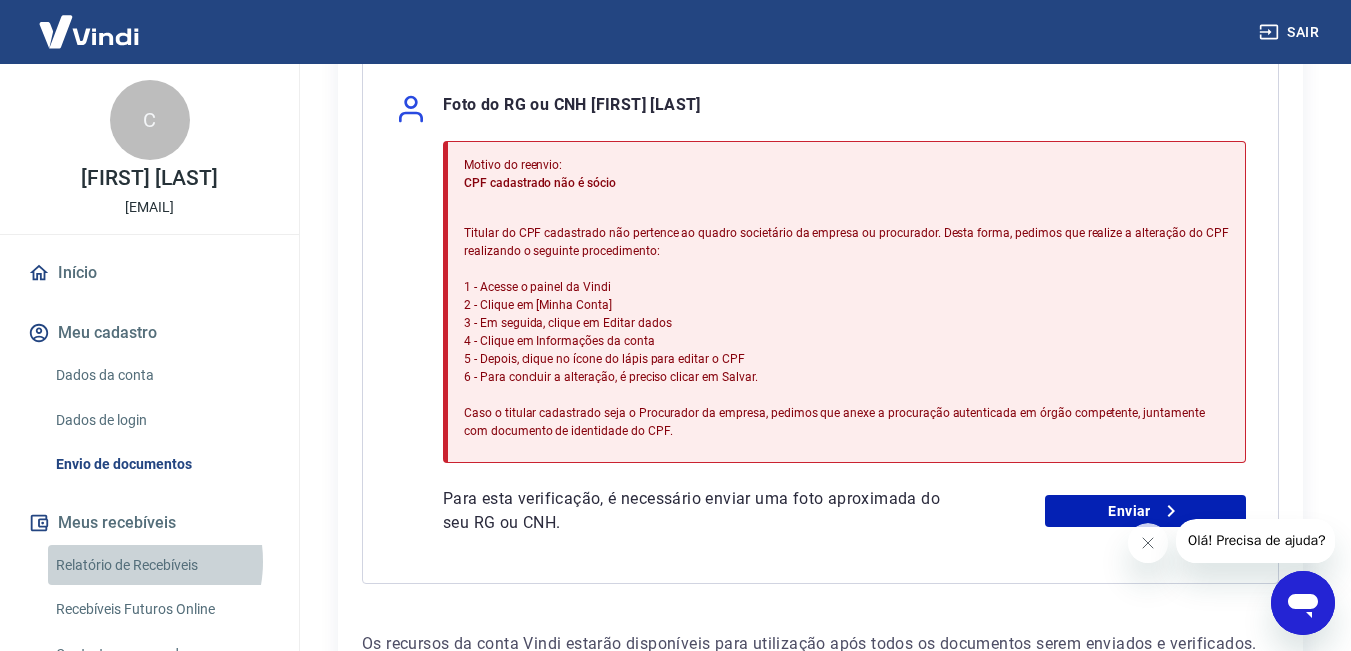 click on "Relatório de Recebíveis" at bounding box center [161, 565] 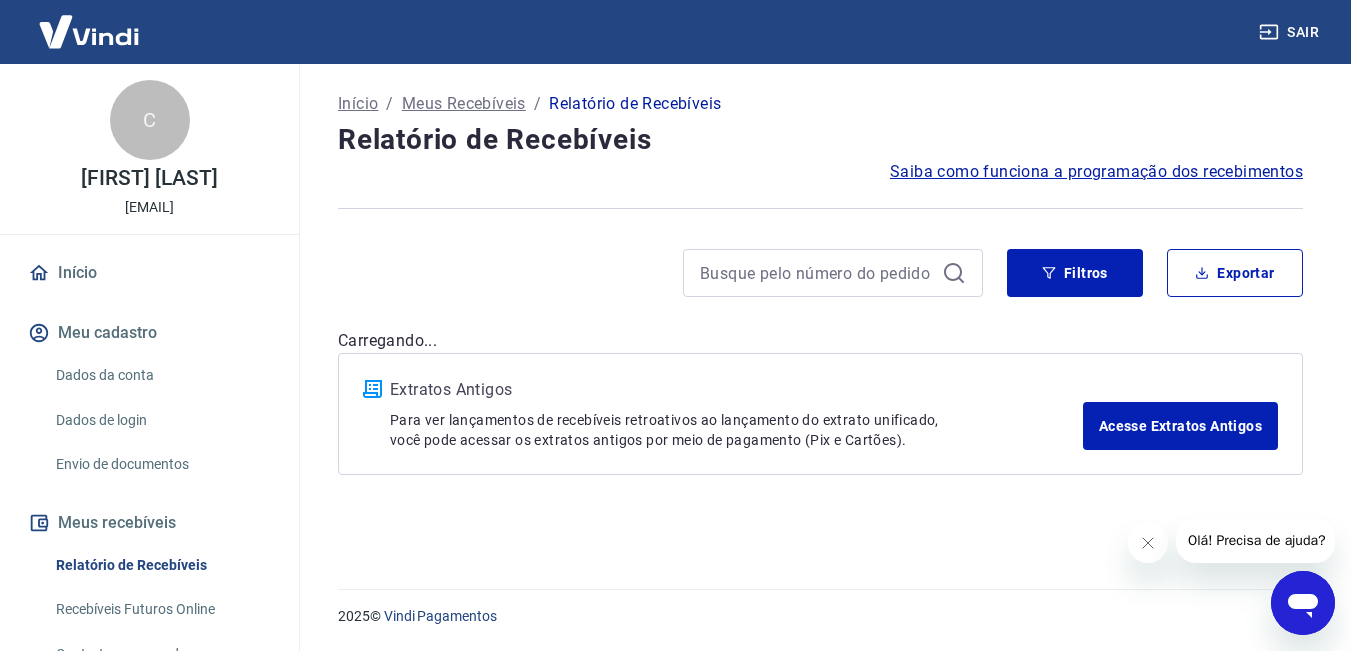 scroll, scrollTop: 0, scrollLeft: 0, axis: both 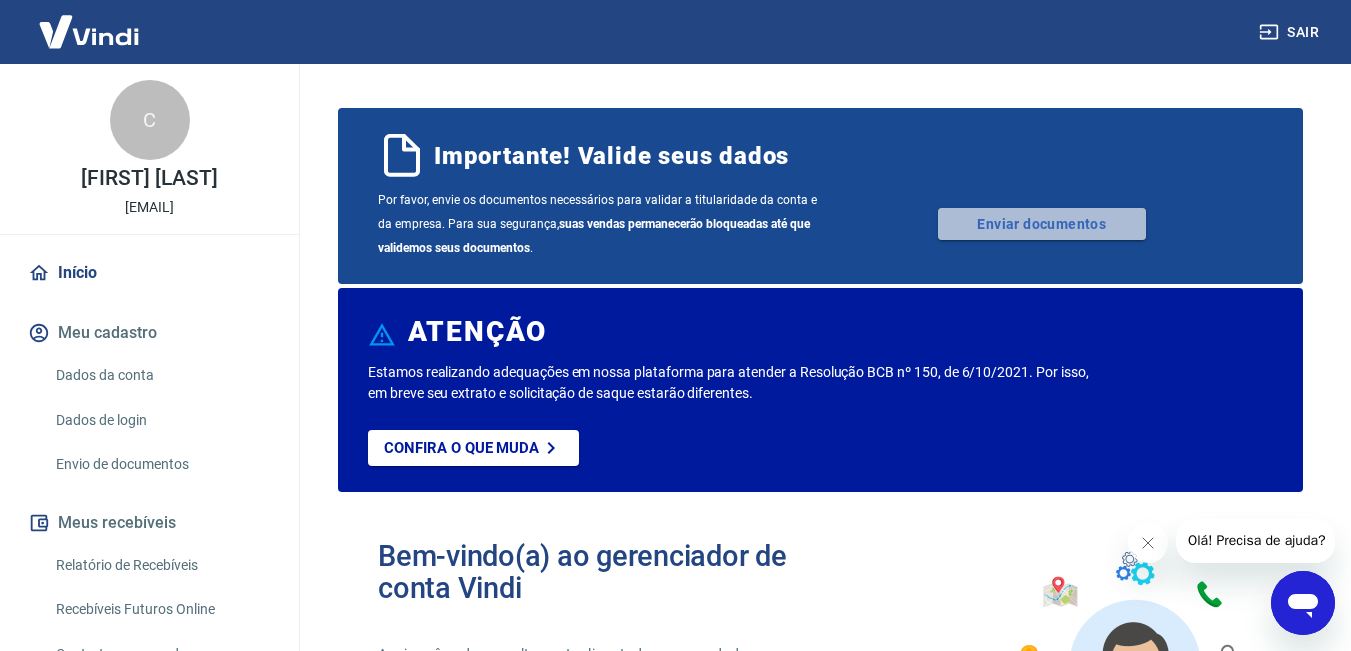 click on "Enviar documentos" at bounding box center [1042, 224] 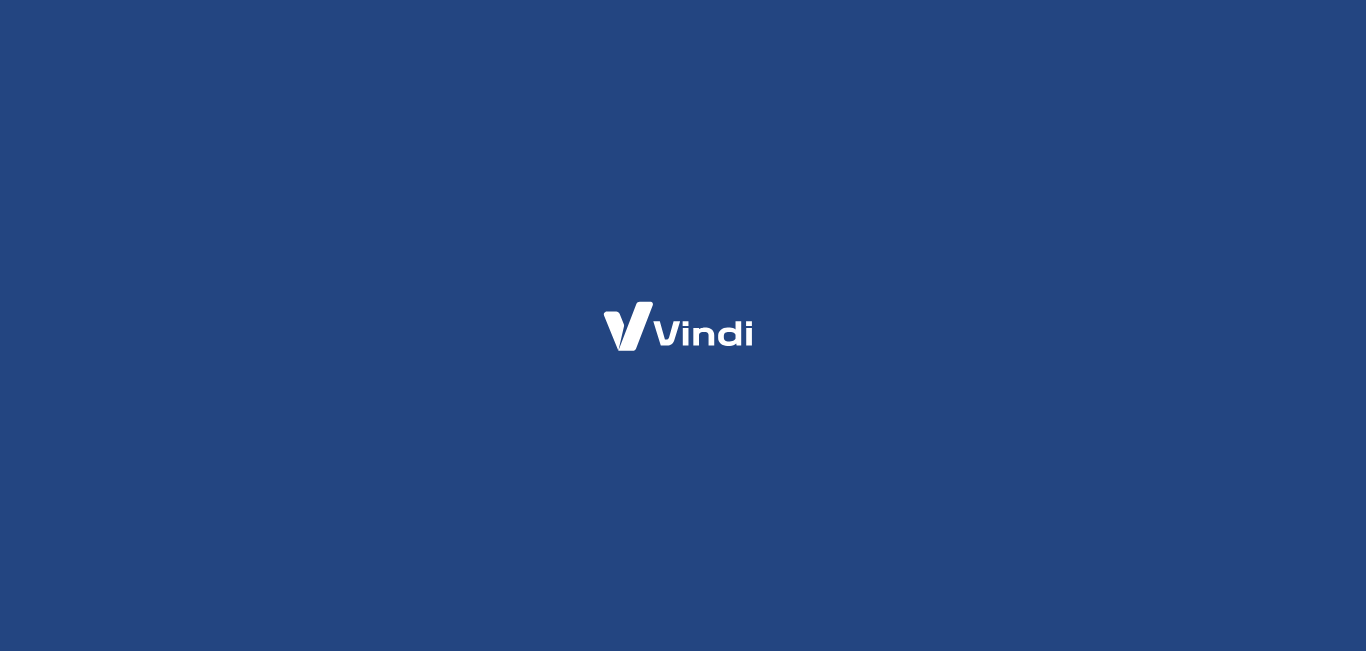 scroll, scrollTop: 0, scrollLeft: 0, axis: both 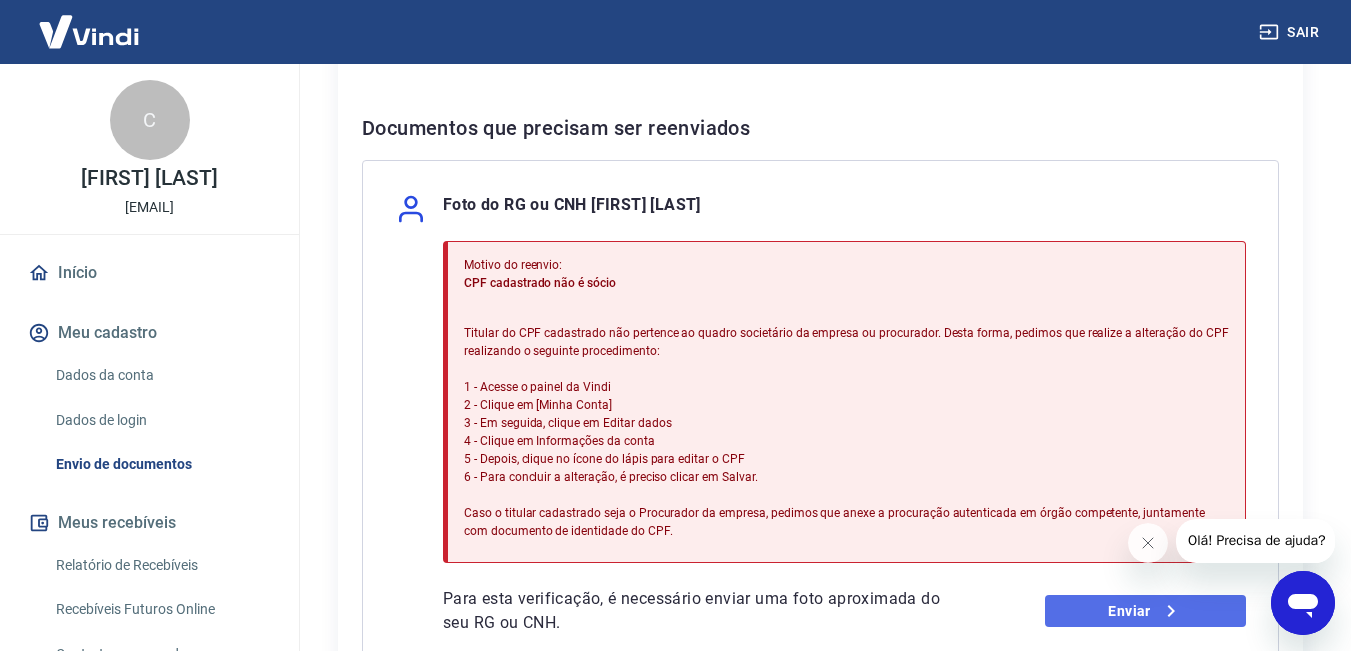 click 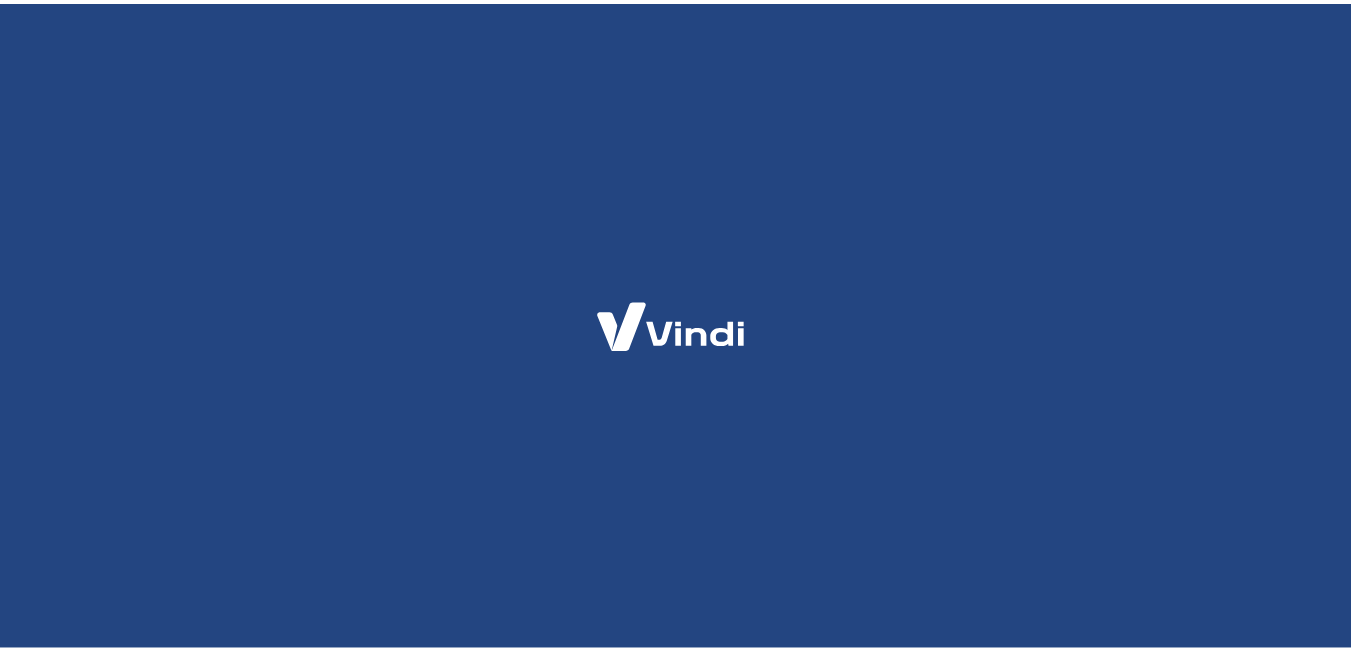 scroll, scrollTop: 0, scrollLeft: 0, axis: both 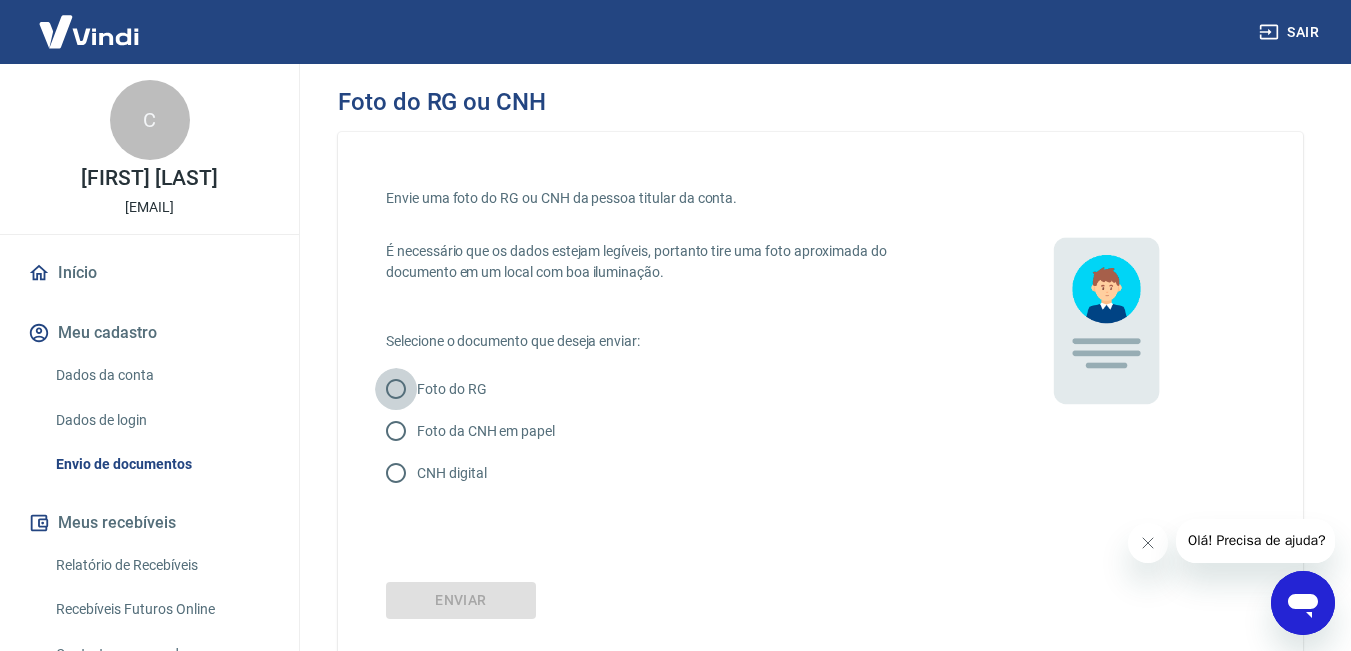 click on "Foto do RG" at bounding box center (396, 389) 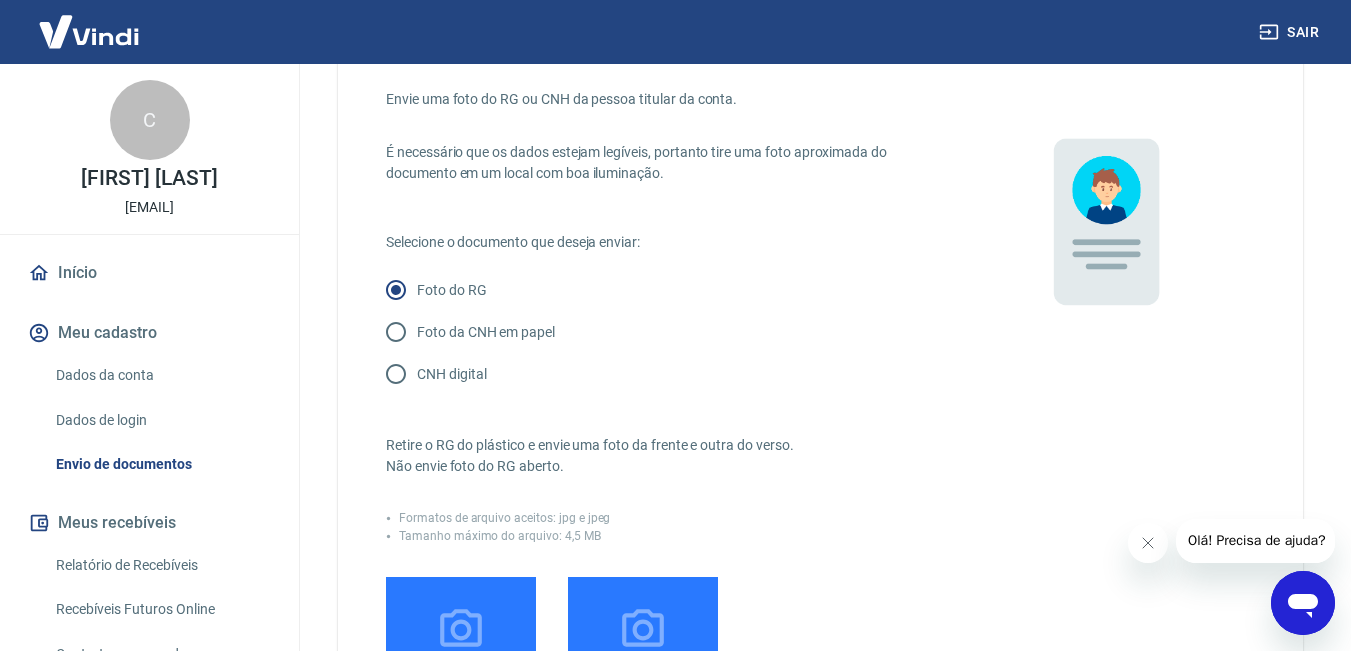 scroll, scrollTop: 200, scrollLeft: 0, axis: vertical 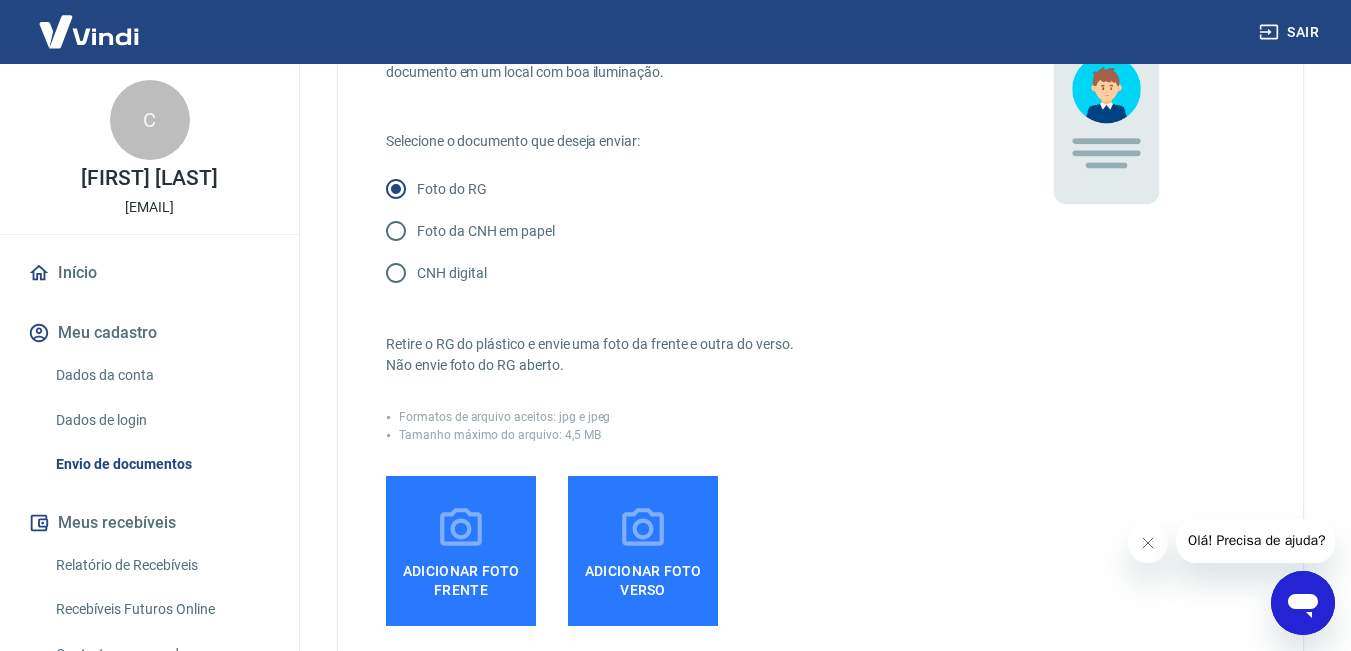 click on "CNH digital" at bounding box center [396, 273] 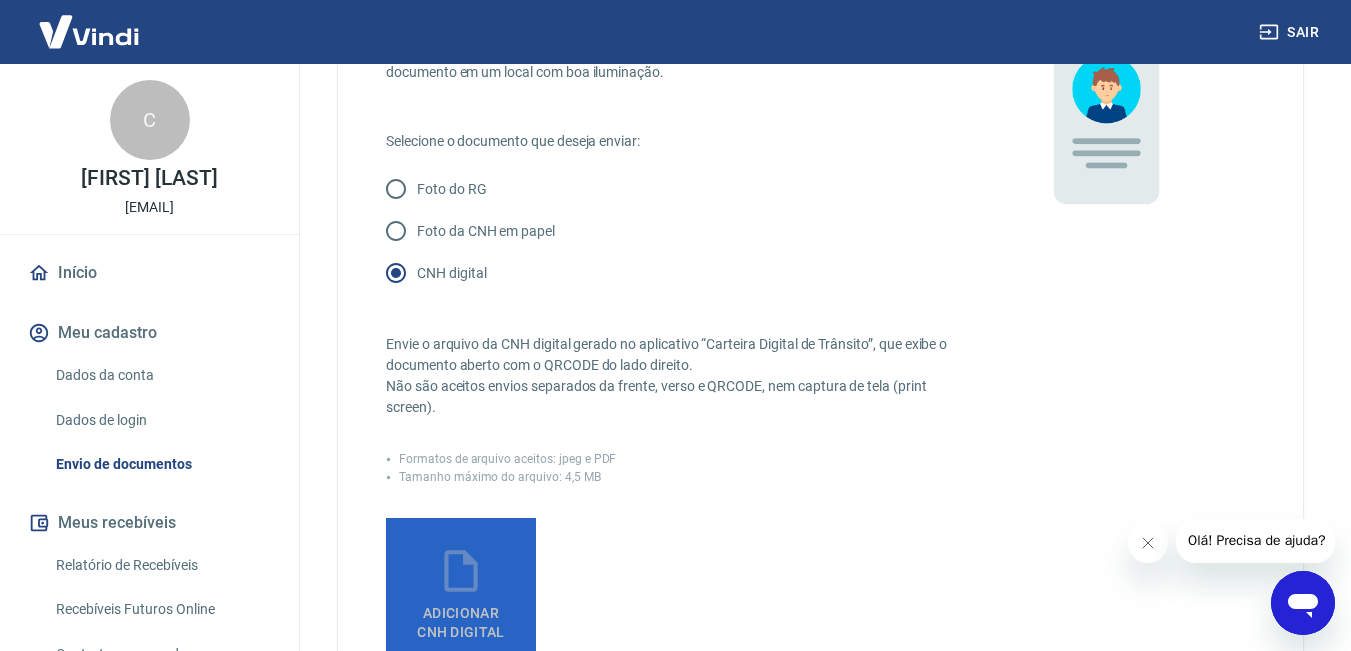 click 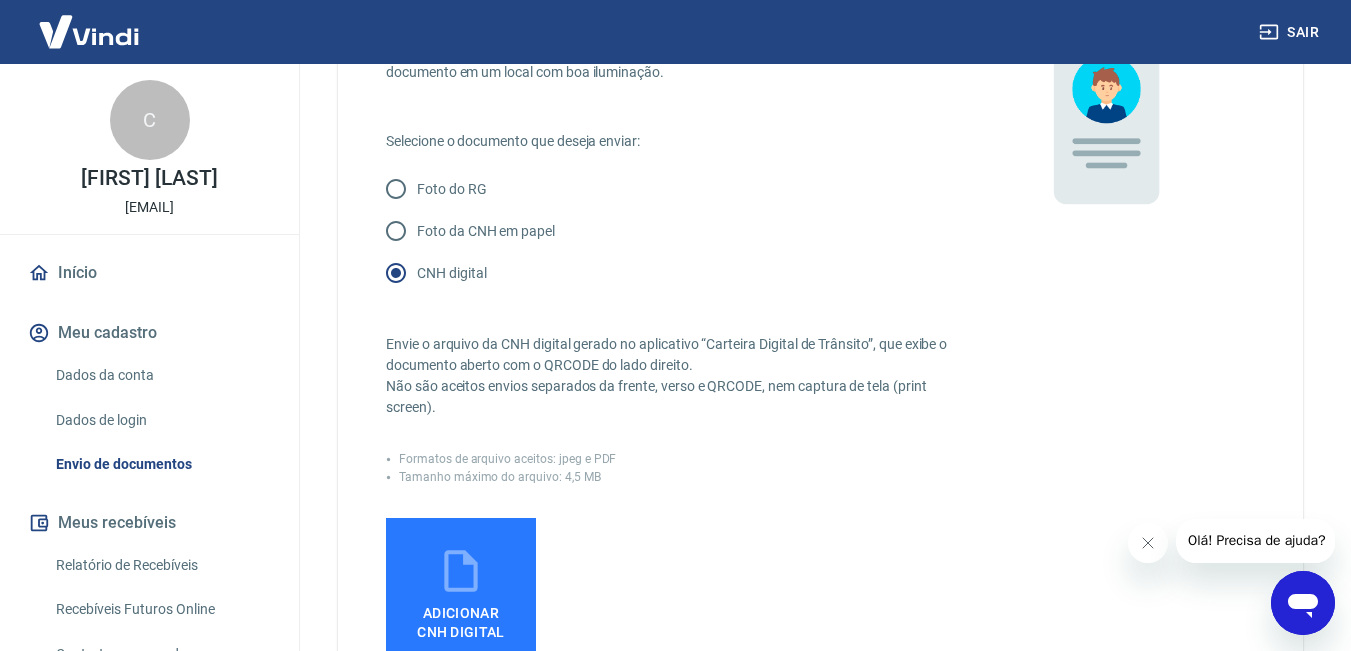 click on "Foto da CNH em papel" at bounding box center (486, 231) 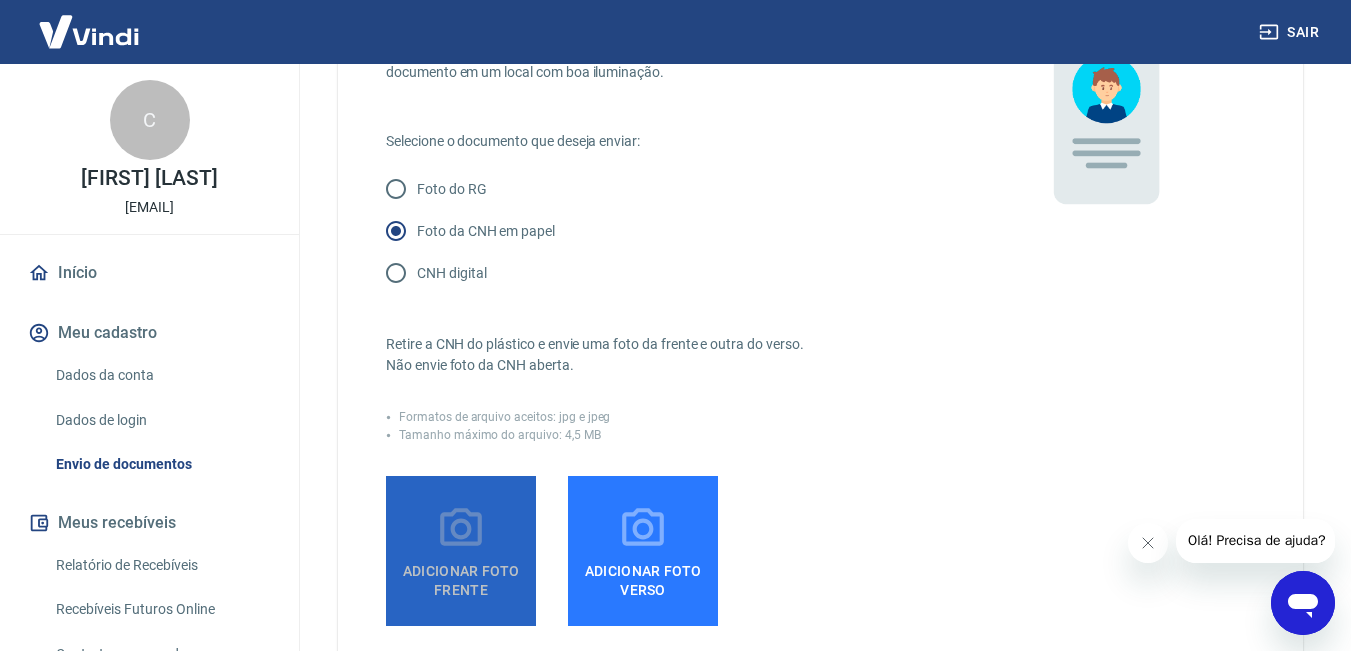 click 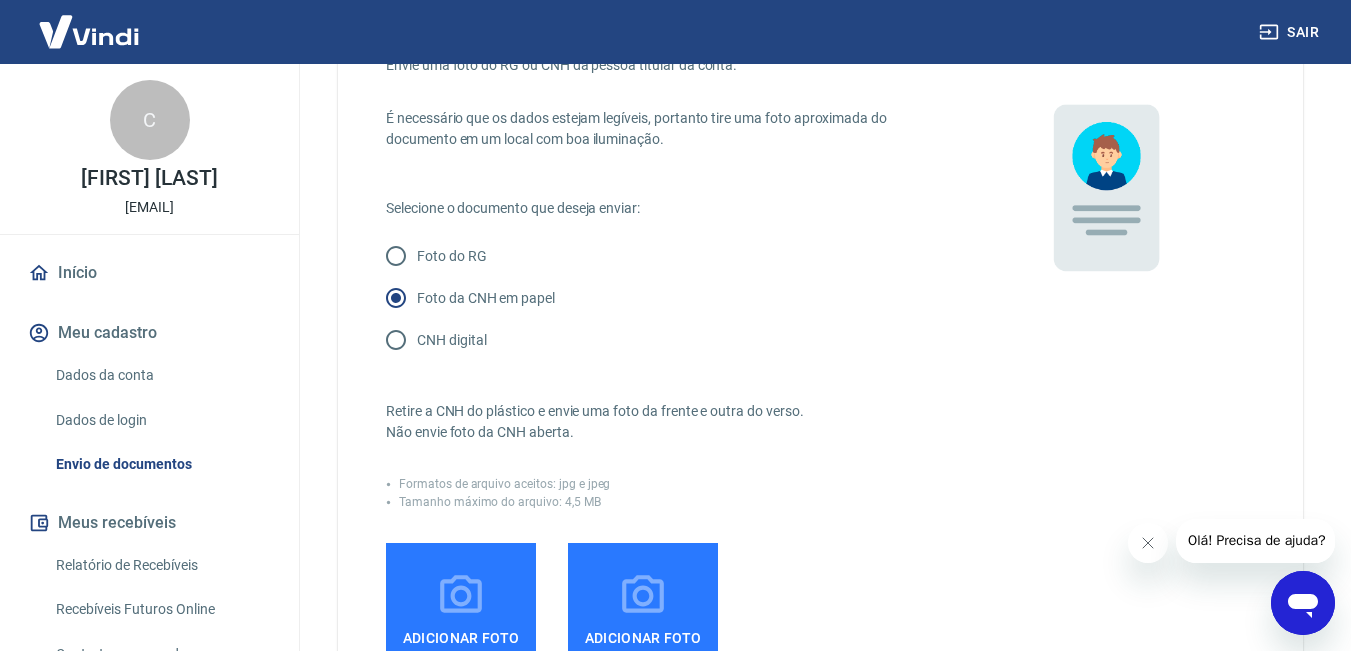 scroll, scrollTop: 78, scrollLeft: 0, axis: vertical 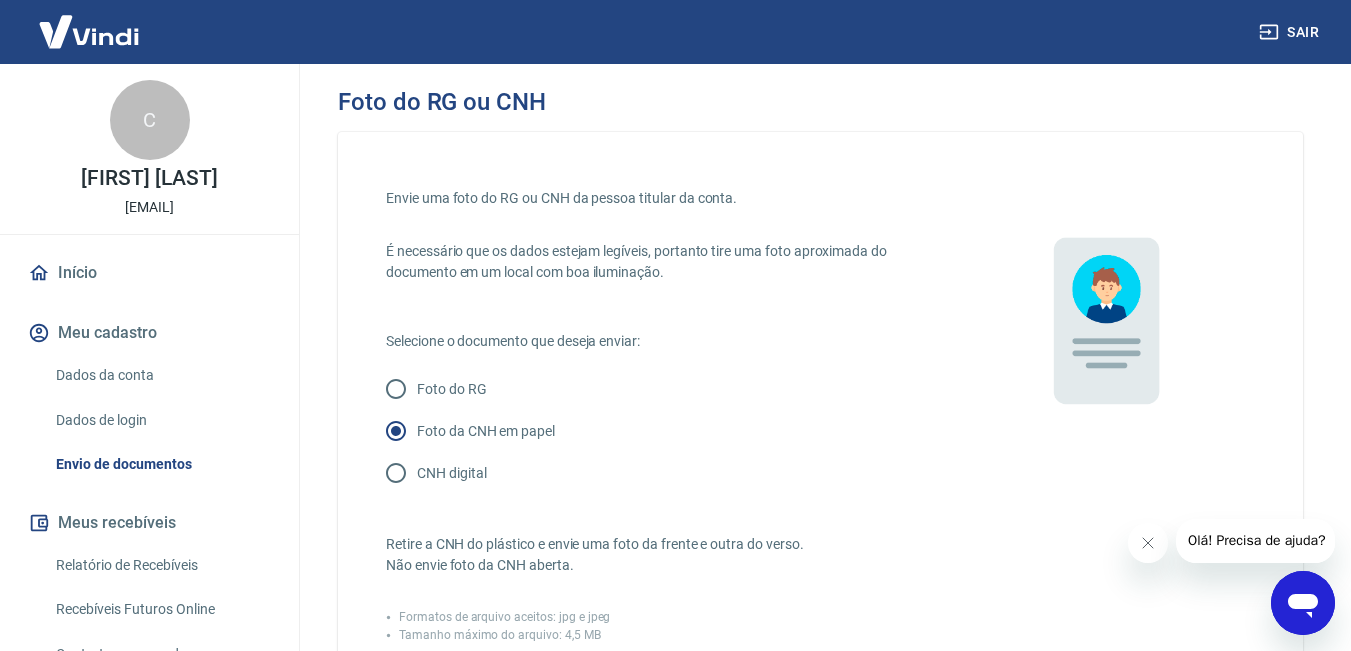 click on "Foto do RG" at bounding box center (396, 389) 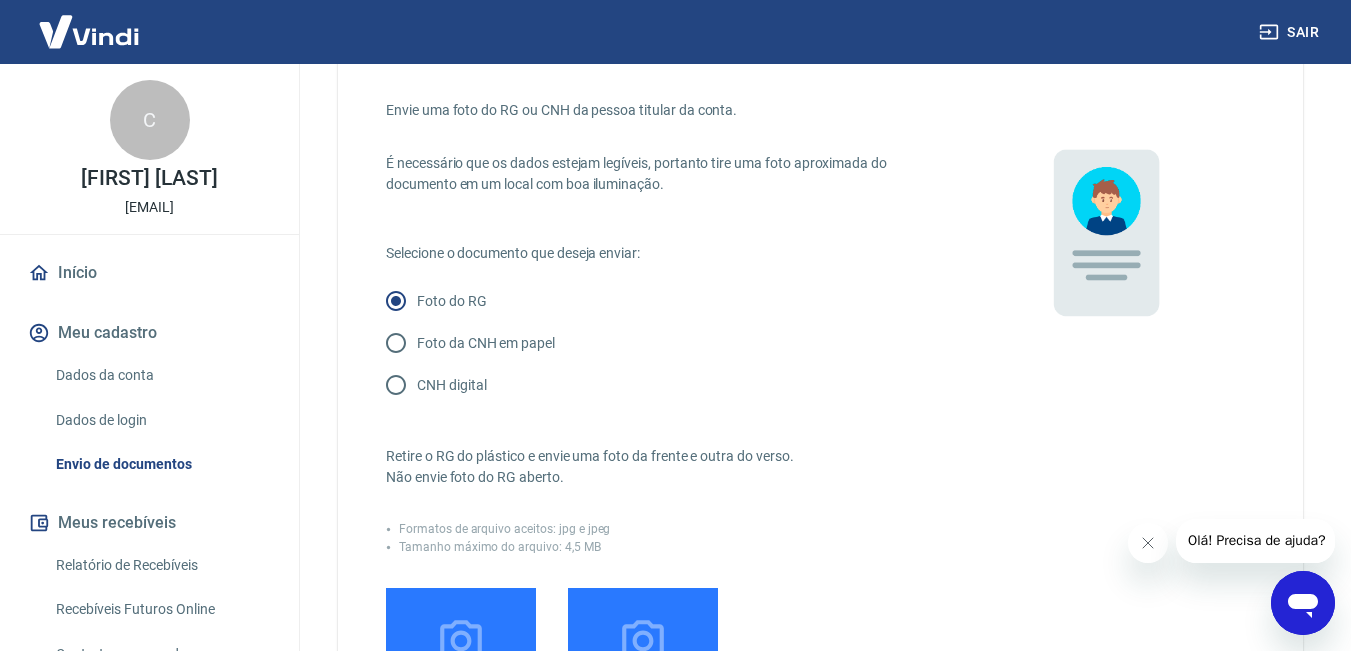 scroll, scrollTop: 78, scrollLeft: 0, axis: vertical 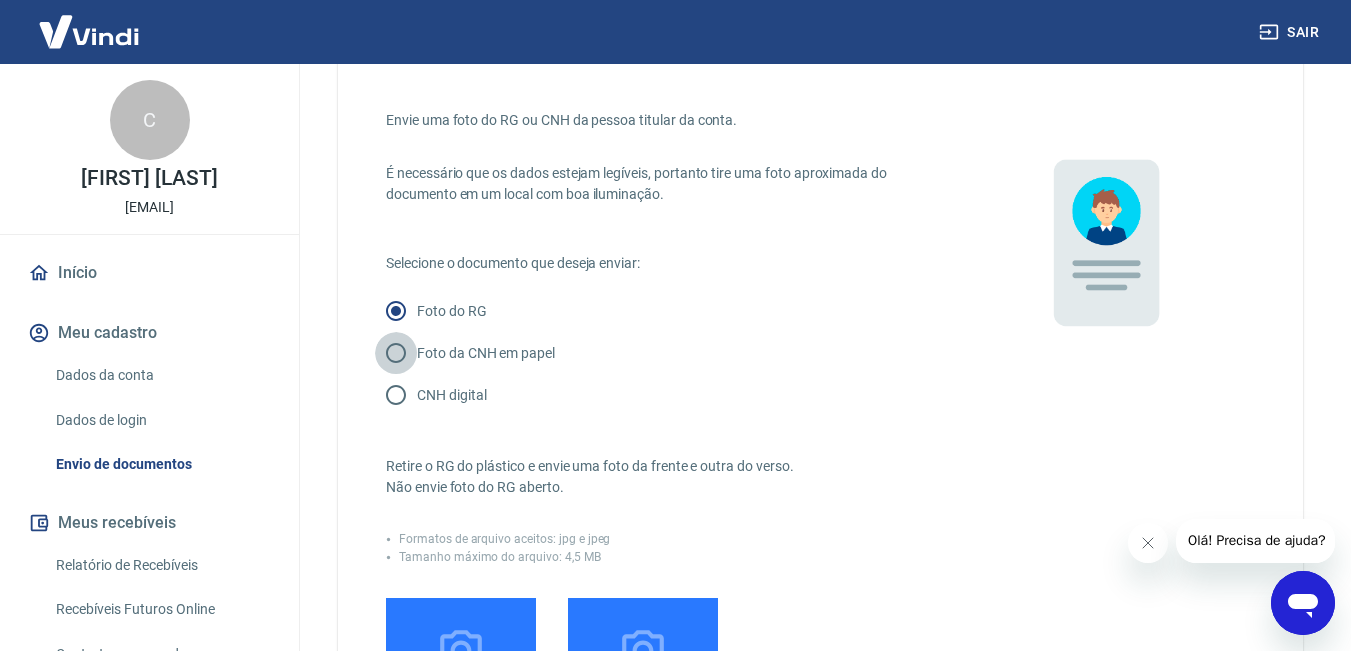 click on "Foto da CNH em papel" at bounding box center (396, 353) 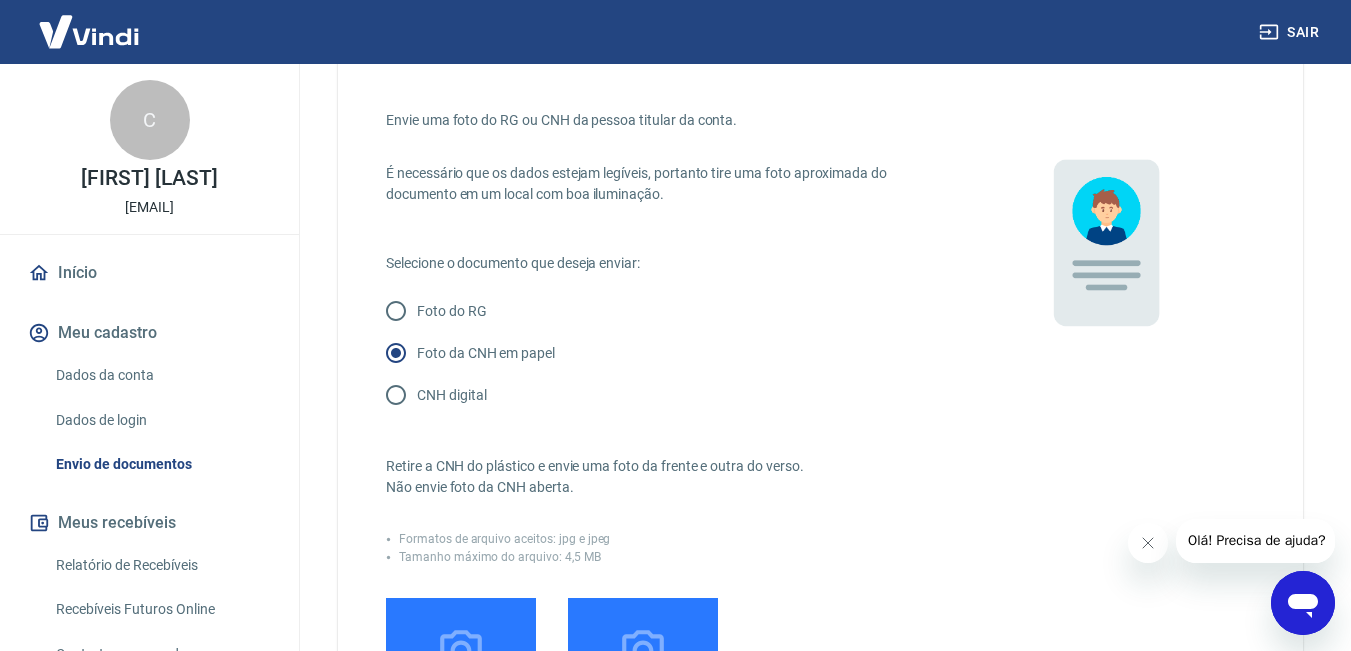 click on "CNH digital" at bounding box center (396, 395) 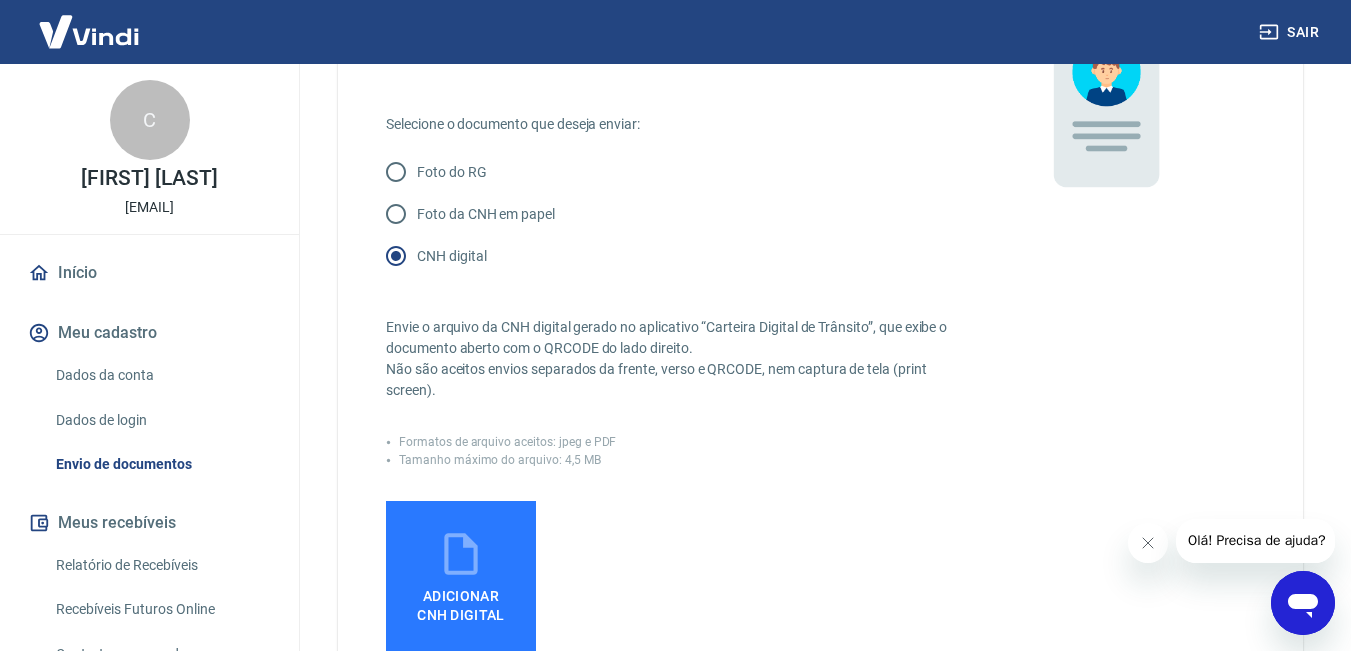 scroll, scrollTop: 478, scrollLeft: 0, axis: vertical 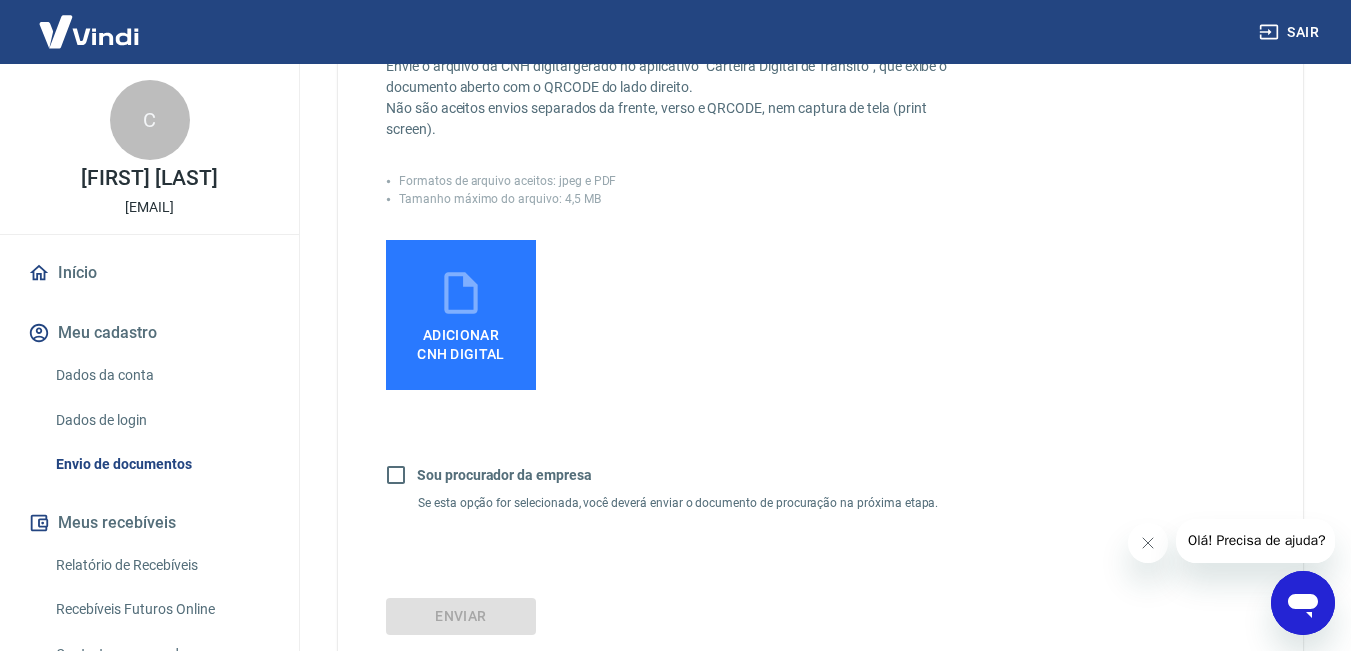 click on "Adicionar   CNH Digital" at bounding box center (461, 340) 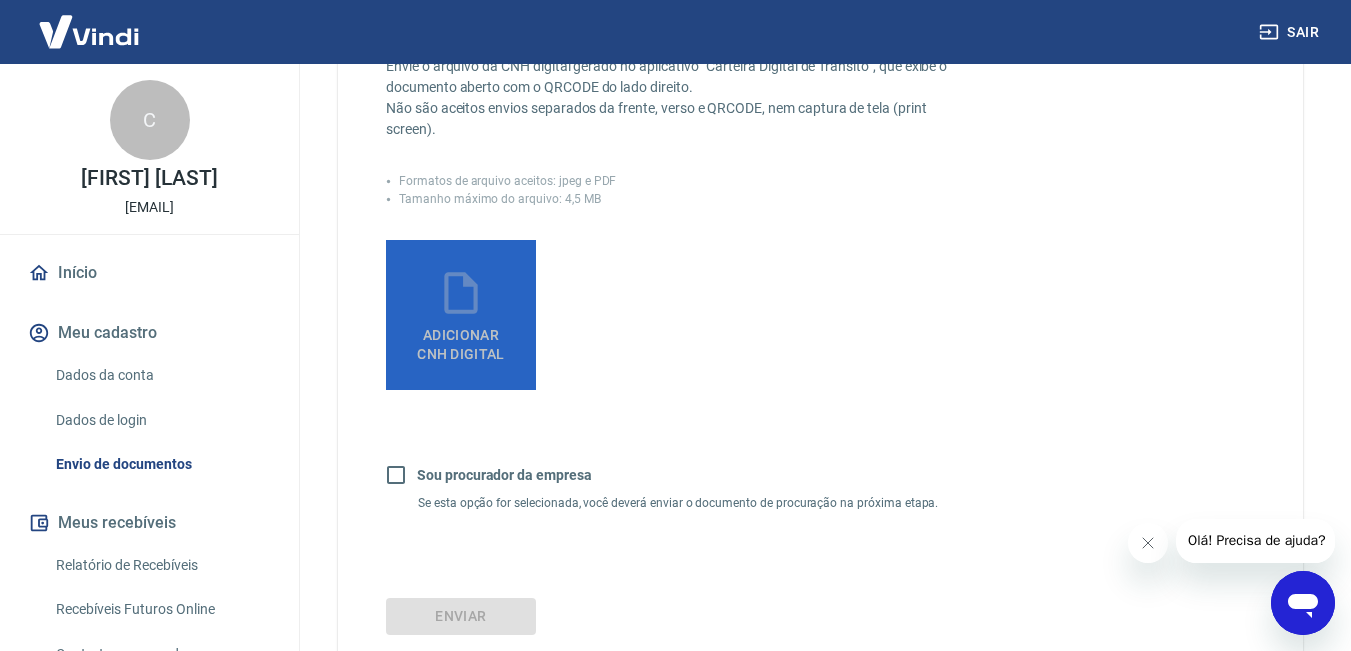 drag, startPoint x: 480, startPoint y: 344, endPoint x: 829, endPoint y: 420, distance: 357.17923 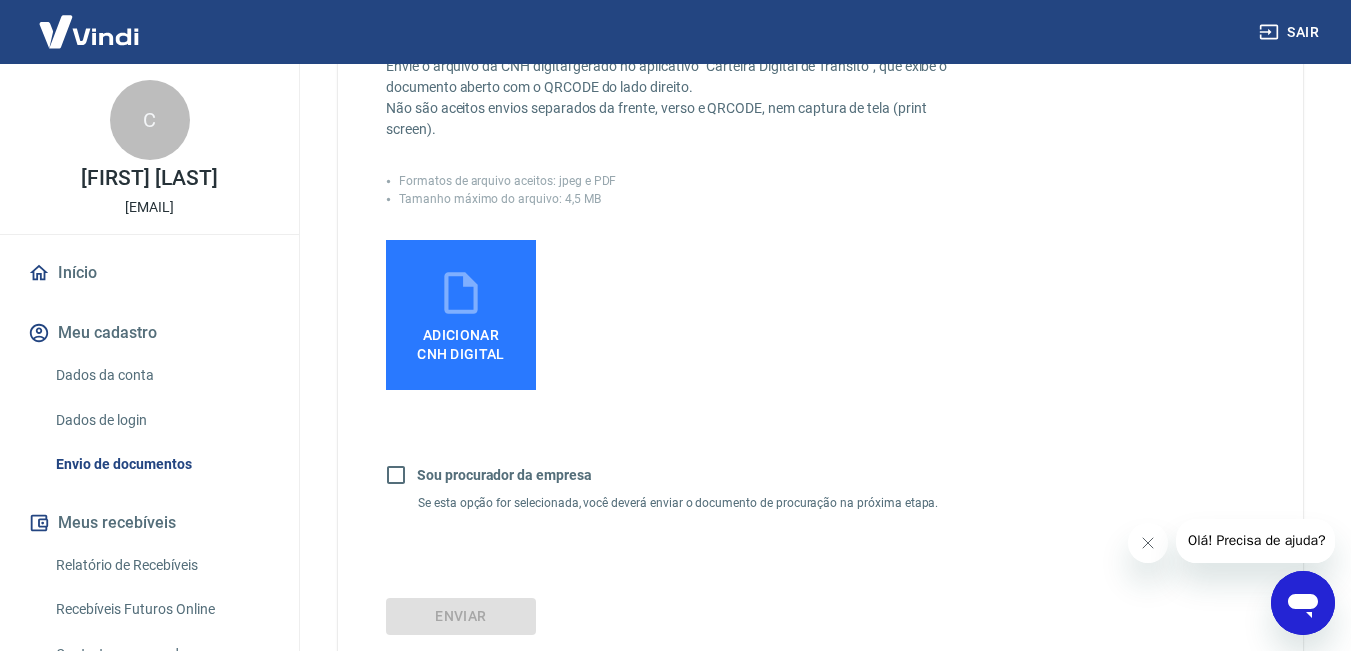 scroll, scrollTop: 0, scrollLeft: 0, axis: both 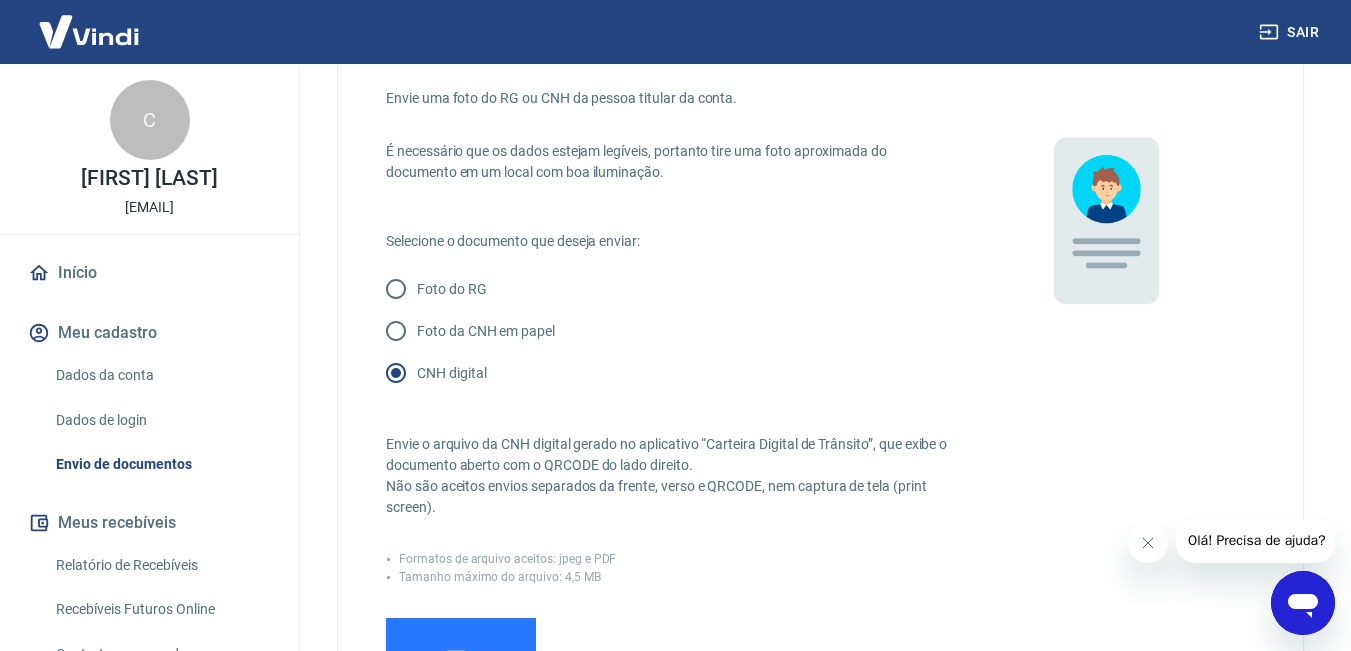 click on "Foto do RG" at bounding box center [452, 289] 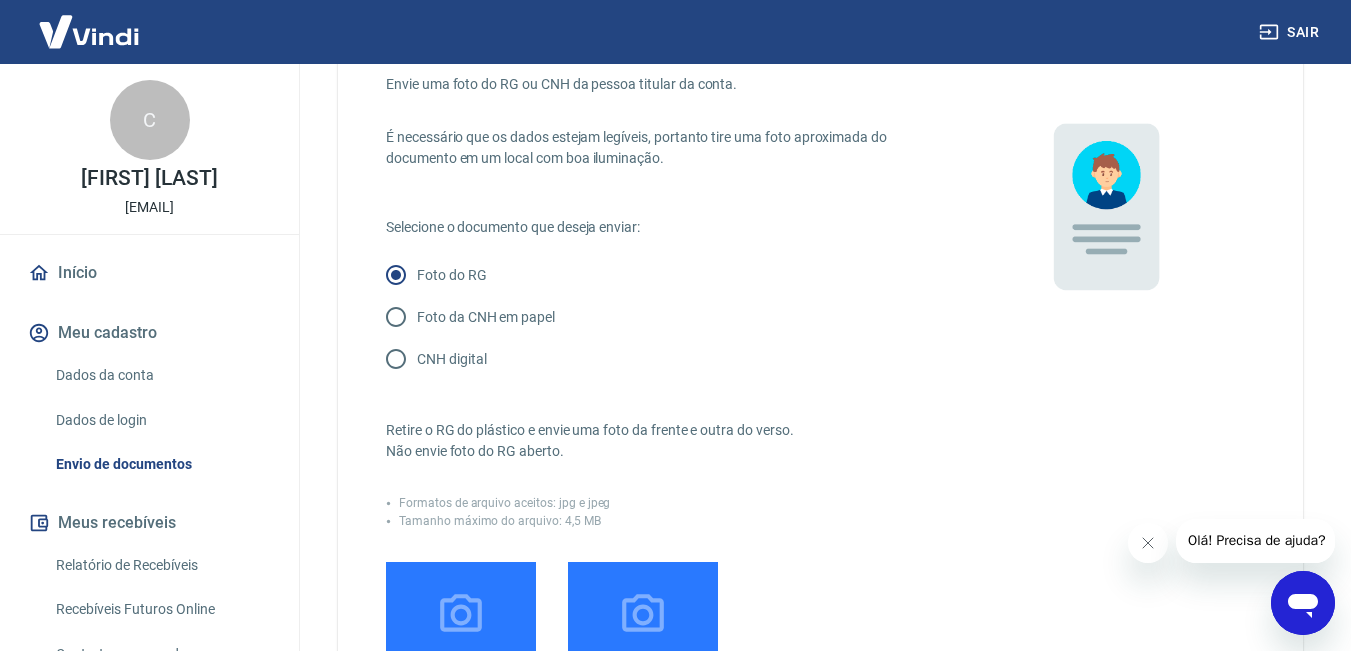 scroll, scrollTop: 300, scrollLeft: 0, axis: vertical 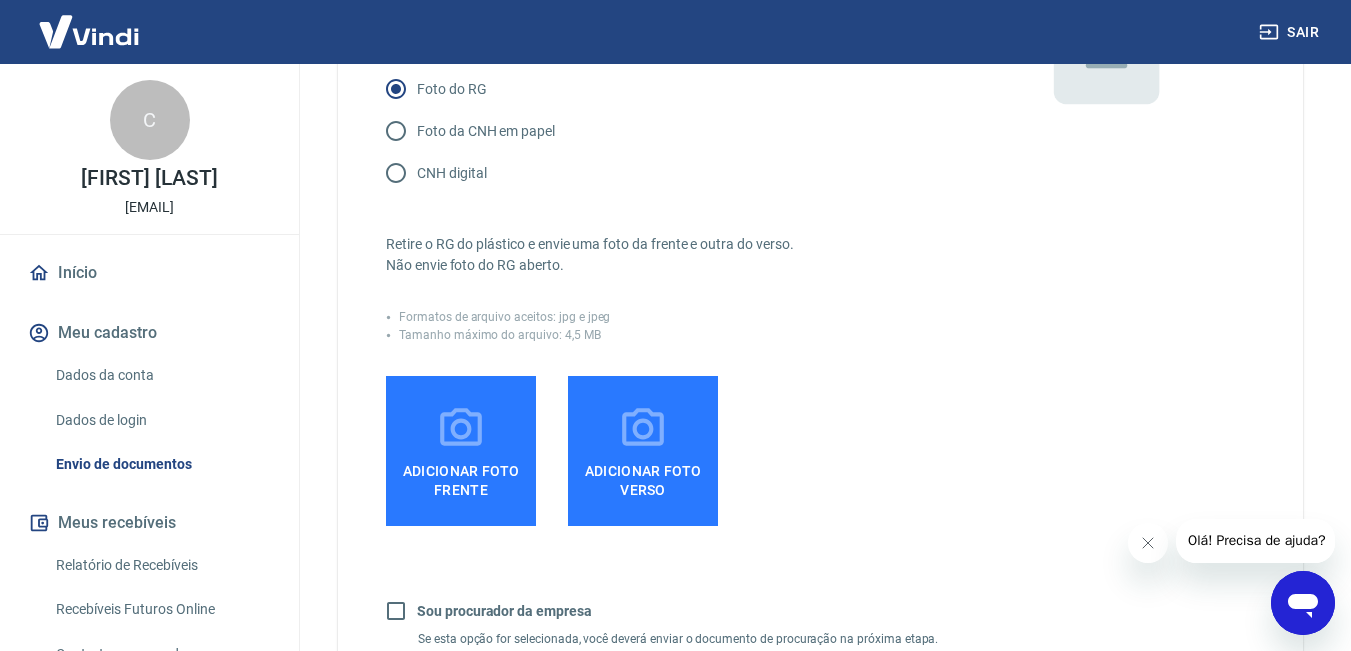 click 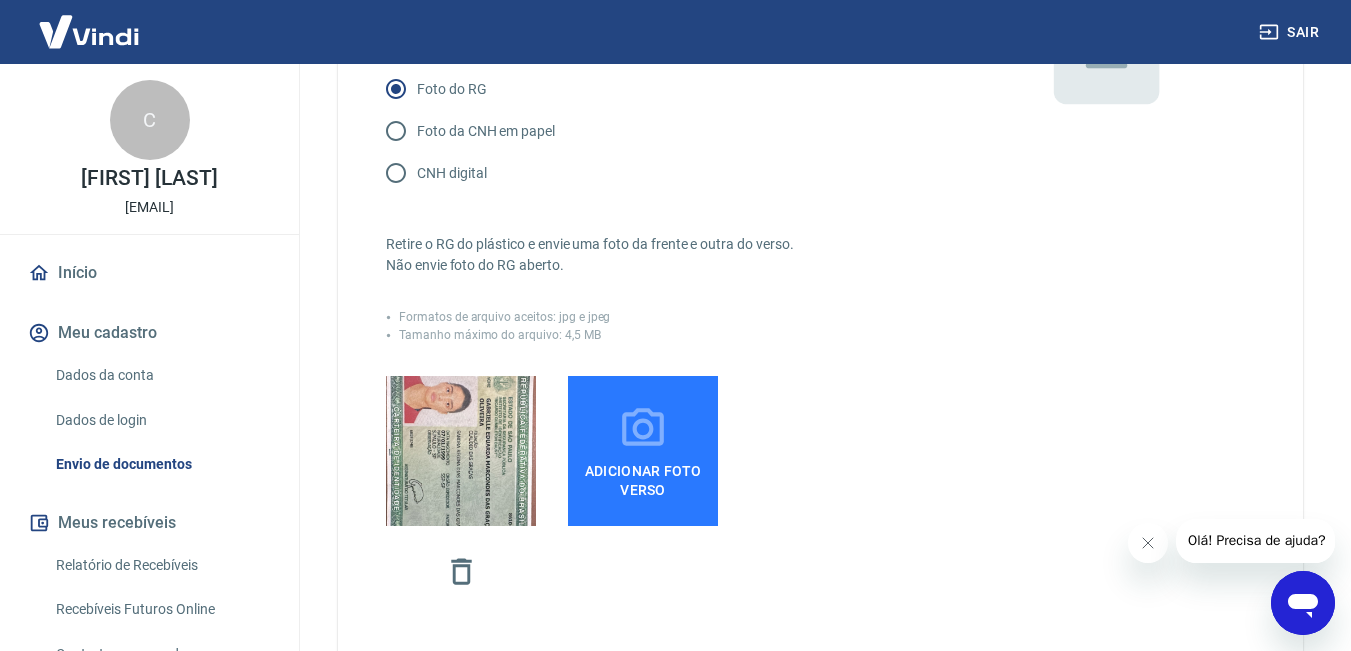 click on "Adicionar foto verso" at bounding box center [643, 476] 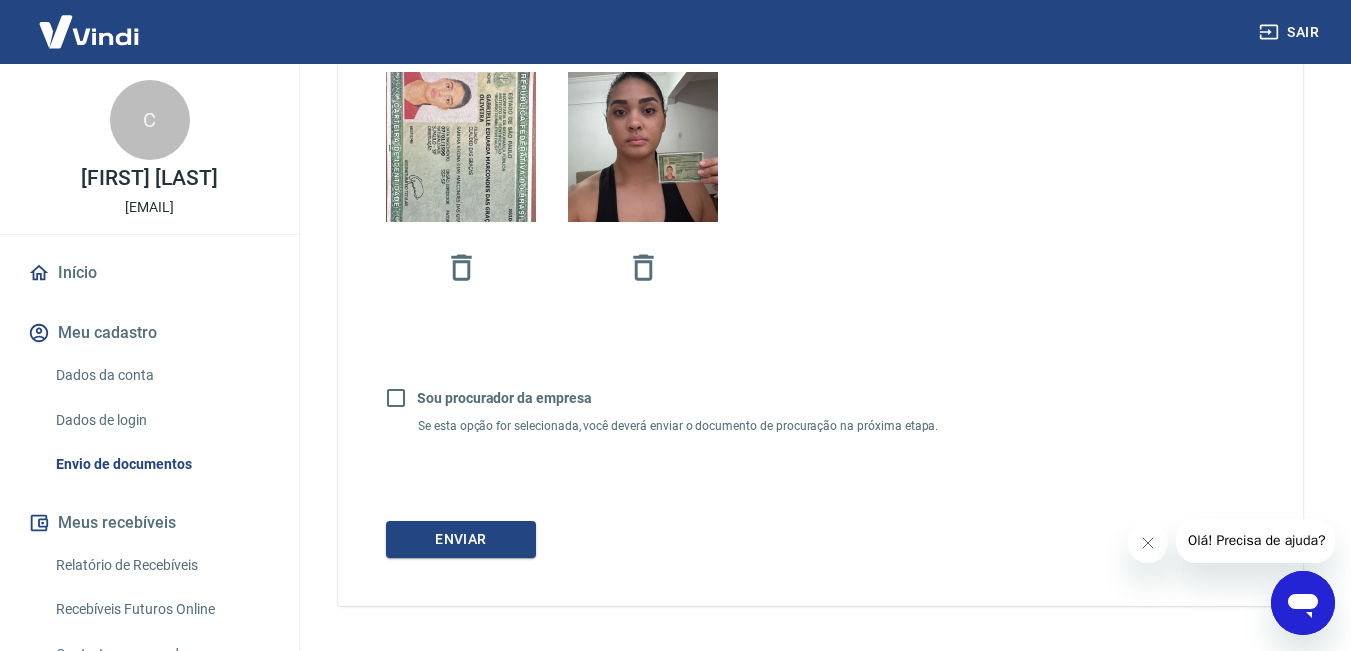 scroll, scrollTop: 669, scrollLeft: 0, axis: vertical 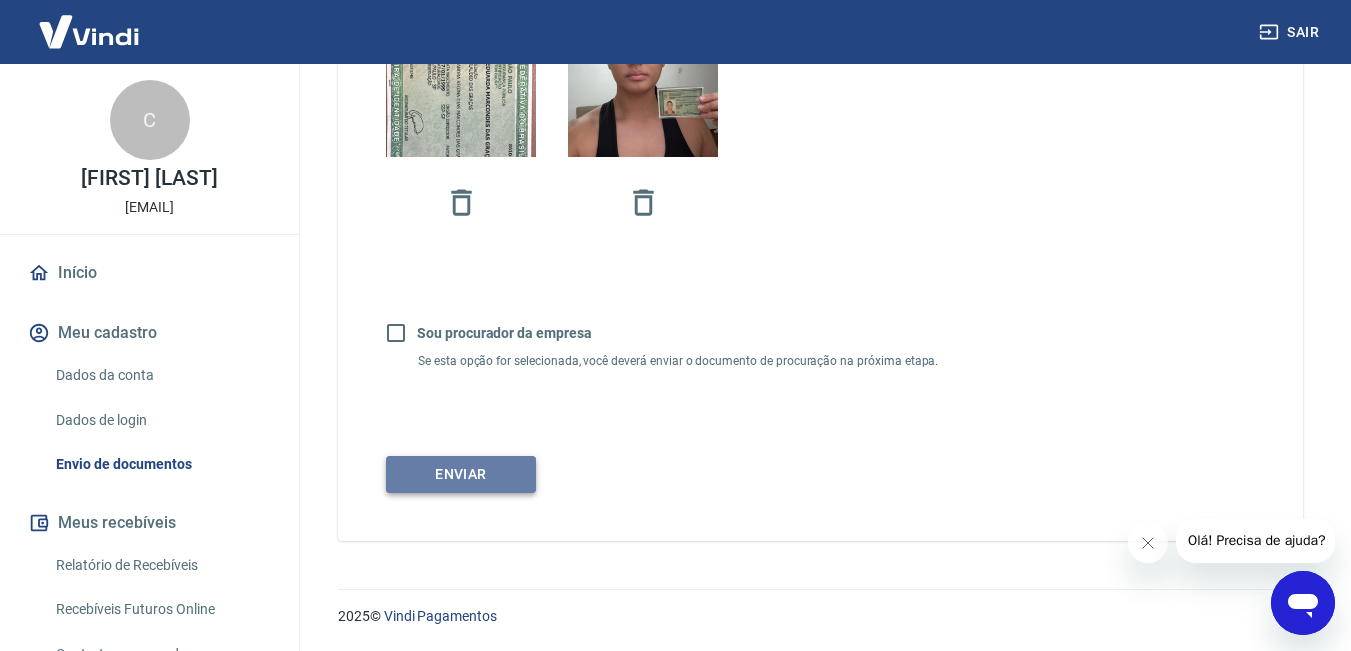 click on "Enviar" at bounding box center [461, 474] 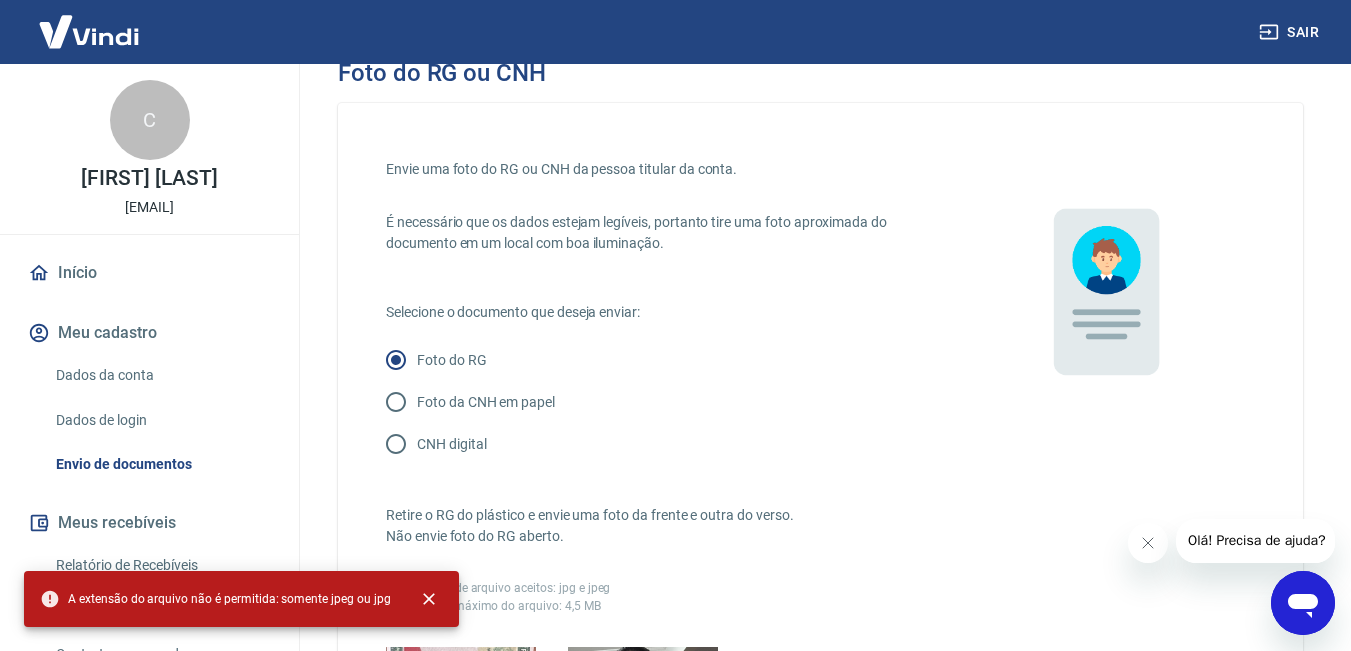 scroll, scrollTop: 0, scrollLeft: 0, axis: both 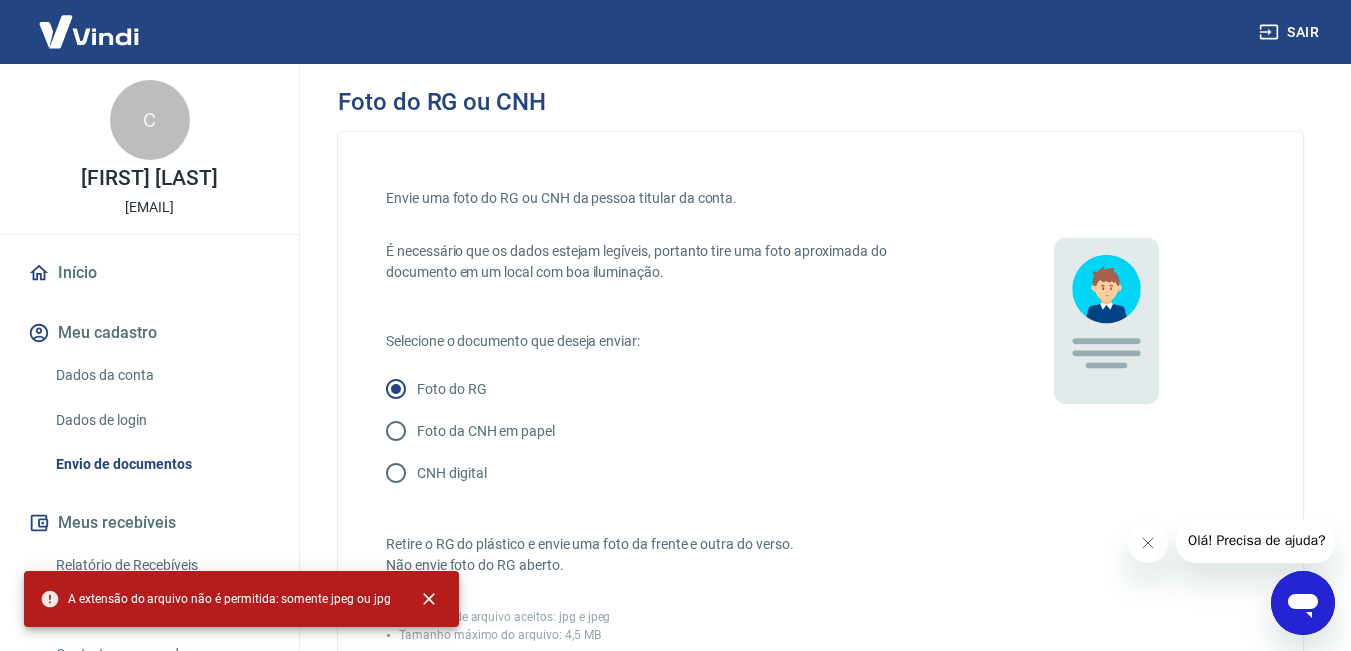 click on "Sair" at bounding box center (1291, 32) 